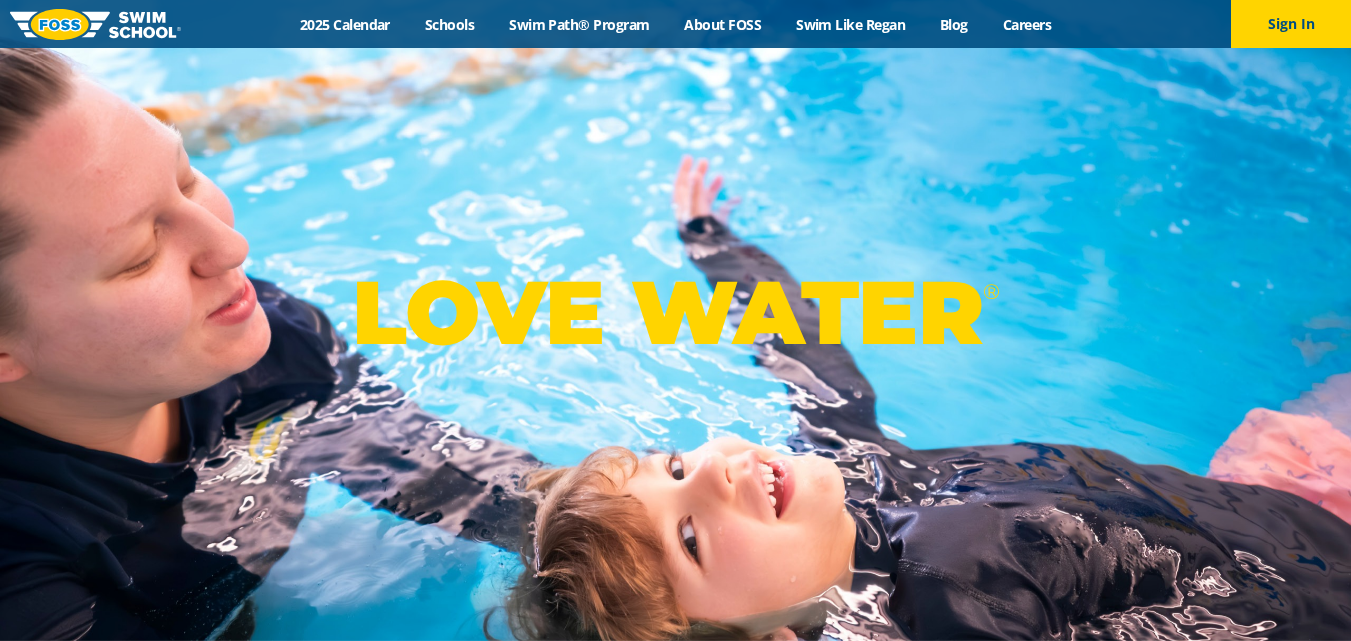 scroll, scrollTop: 0, scrollLeft: 0, axis: both 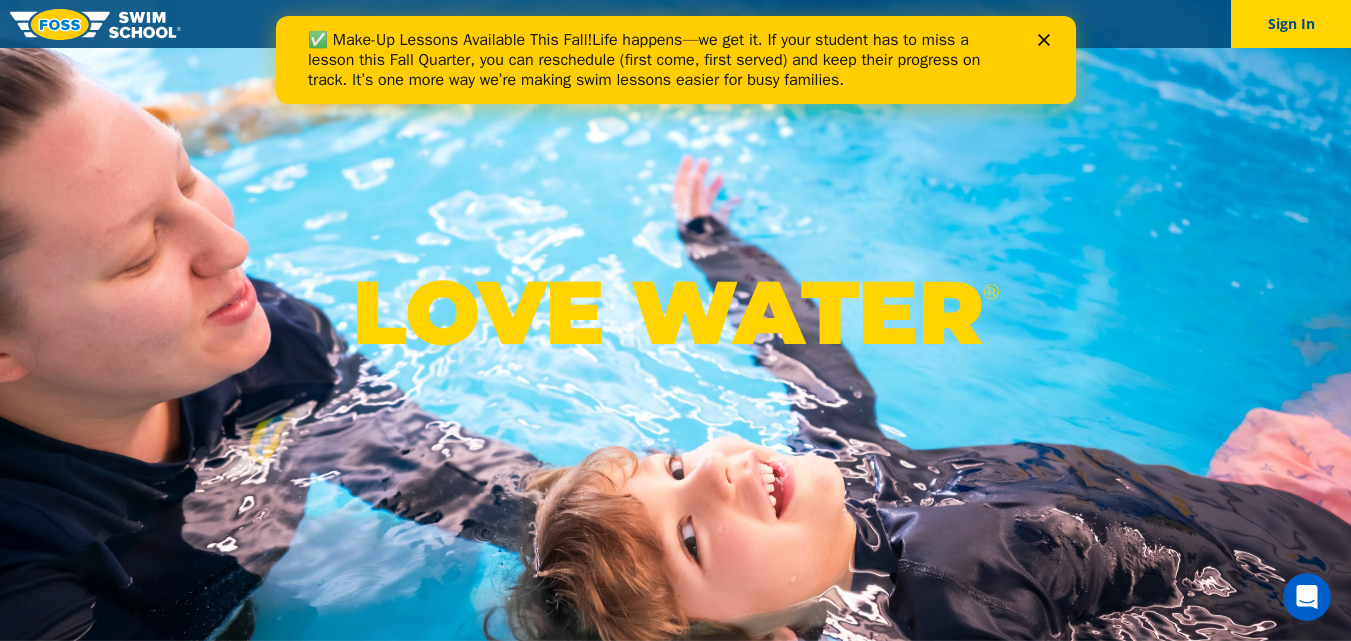 click 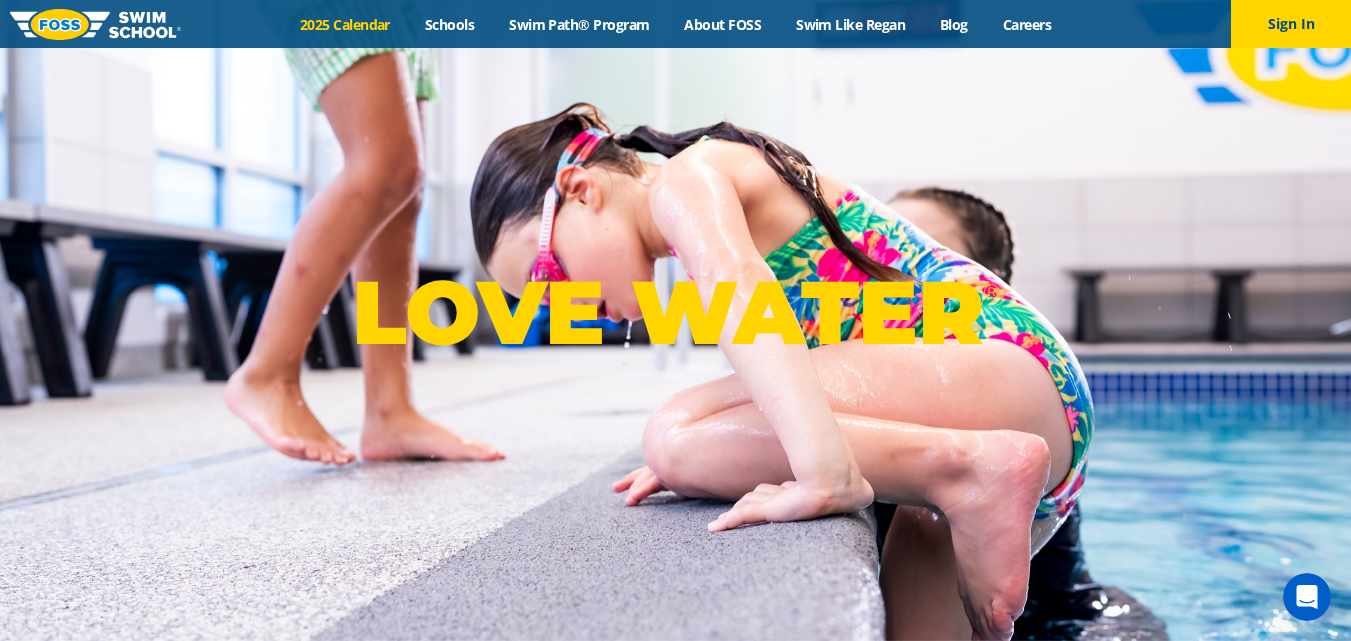 click on "2025 Calendar" at bounding box center (344, 24) 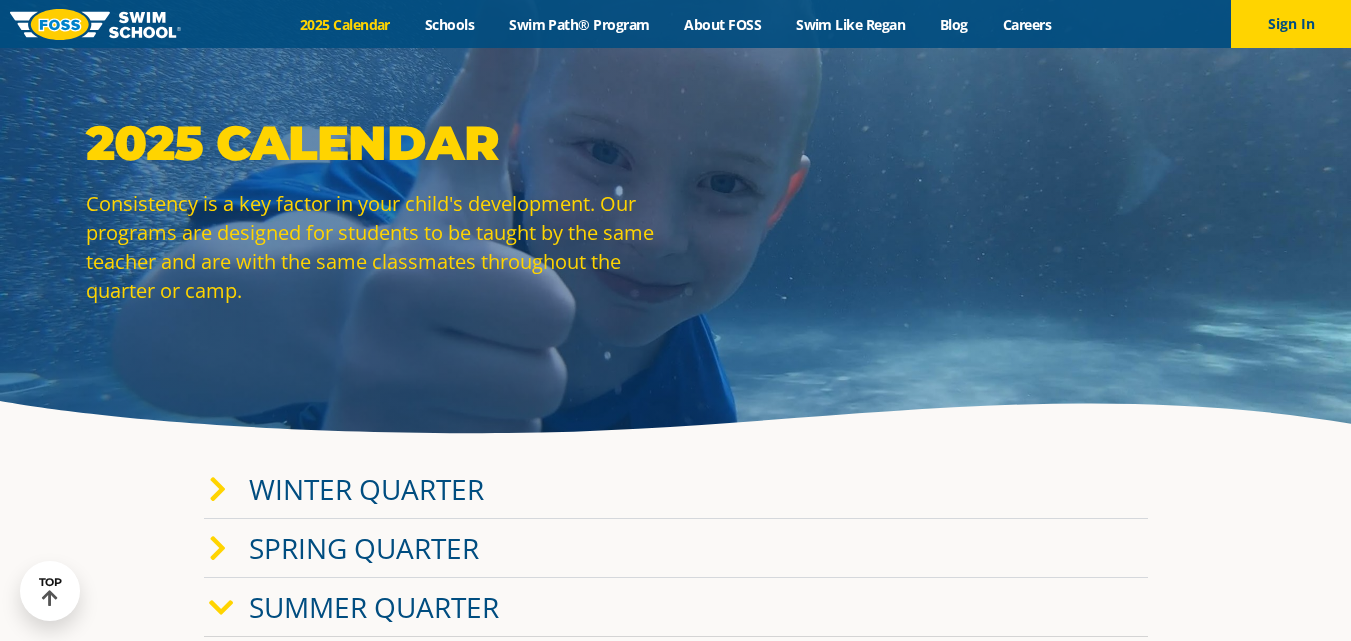 scroll, scrollTop: 400, scrollLeft: 0, axis: vertical 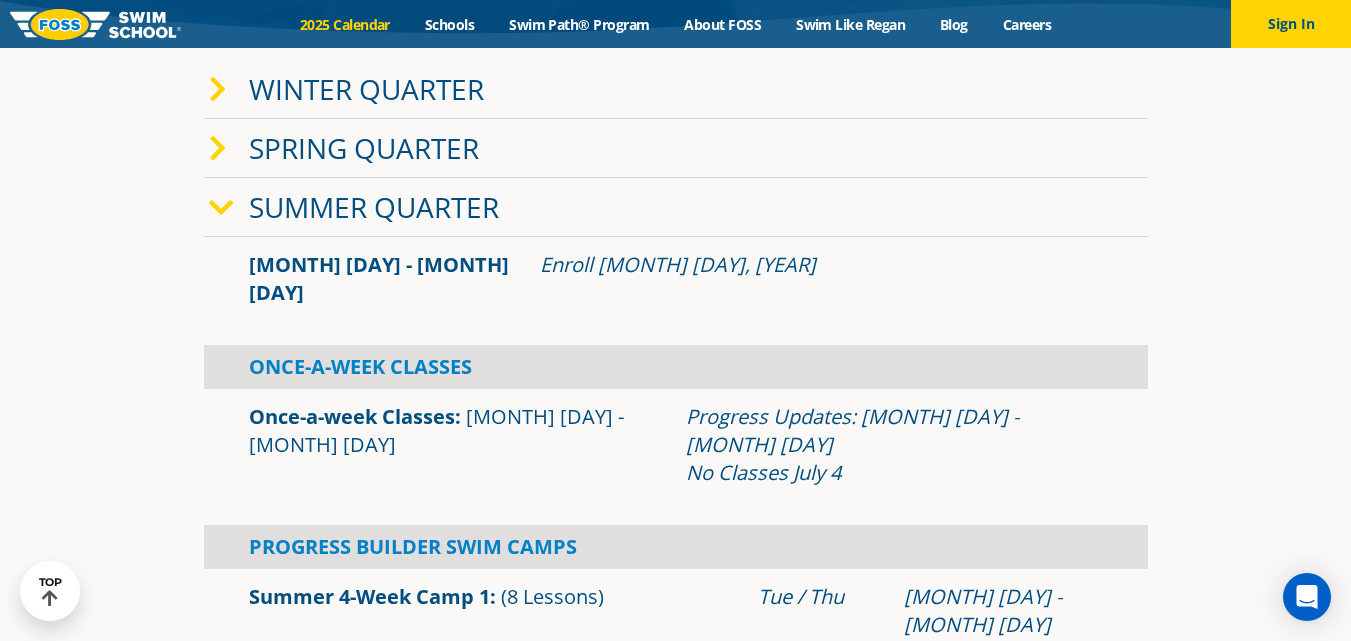 click on "Winter Quarter" at bounding box center [366, 89] 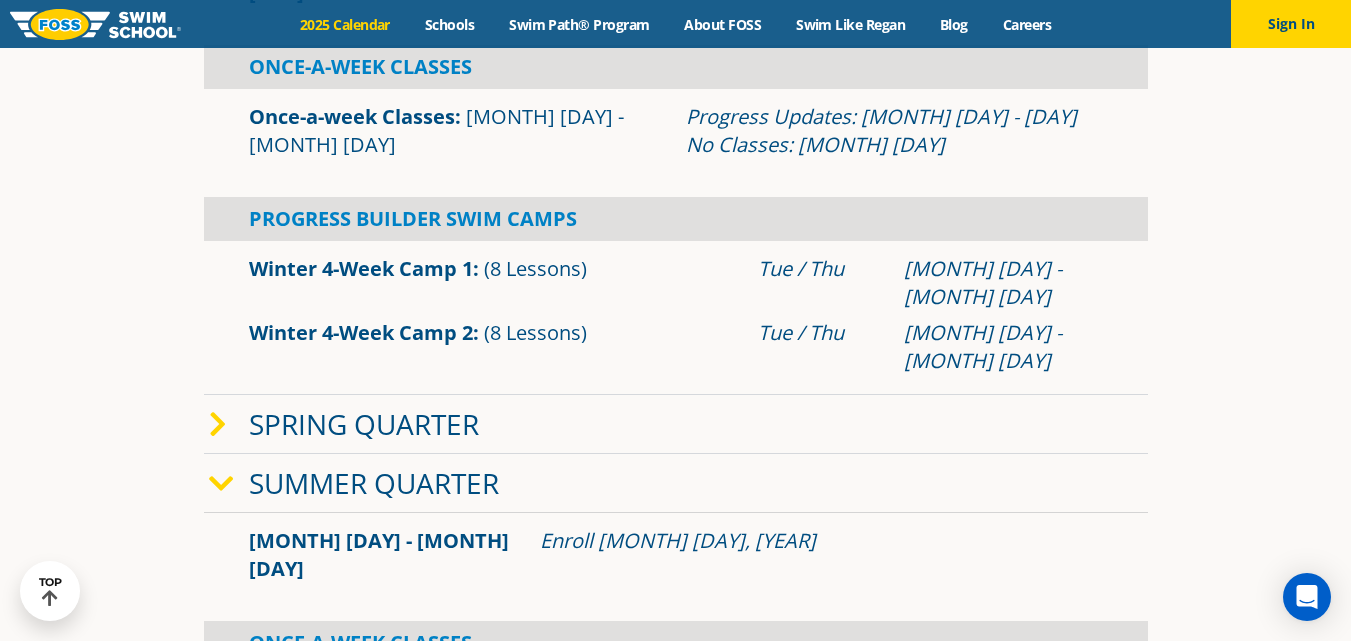 scroll, scrollTop: 600, scrollLeft: 0, axis: vertical 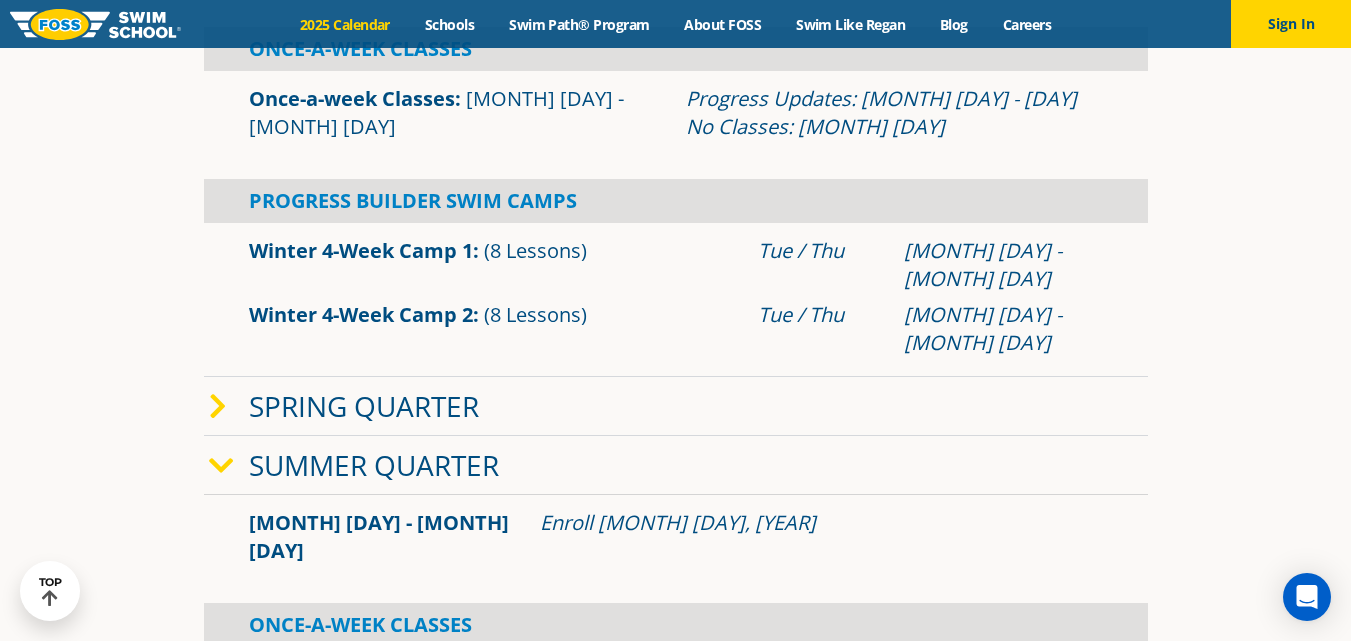 click on "Spring Quarter" at bounding box center [364, 406] 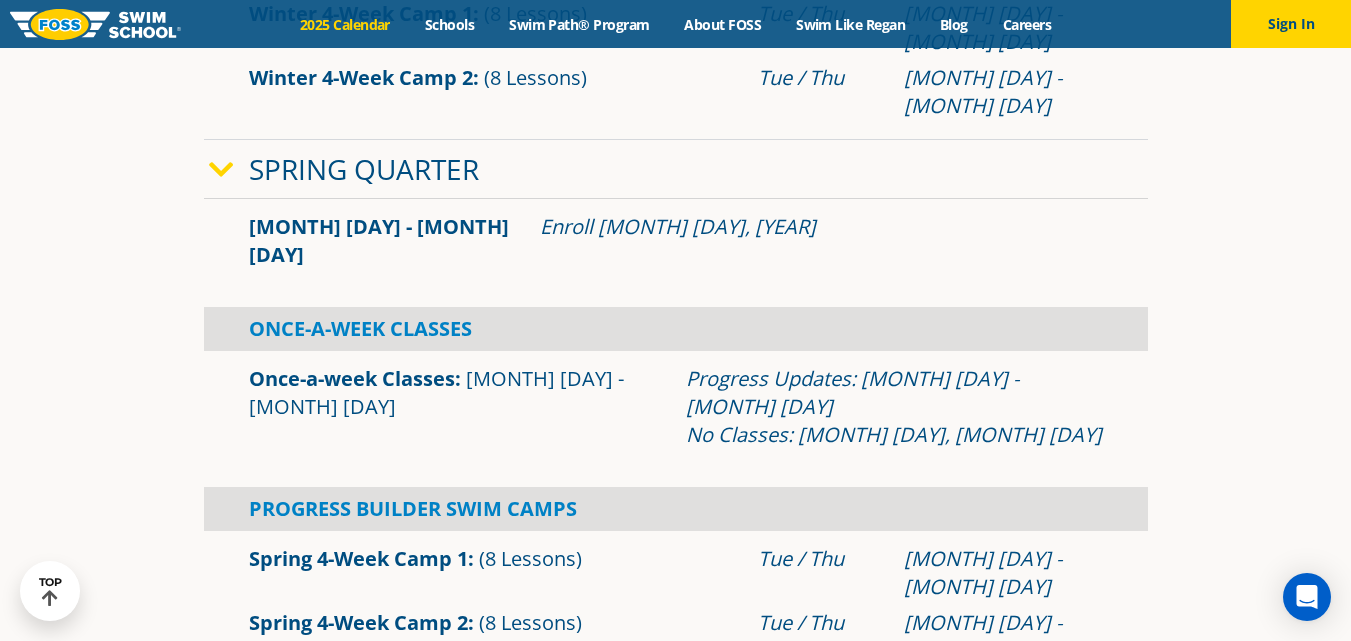 scroll, scrollTop: 800, scrollLeft: 0, axis: vertical 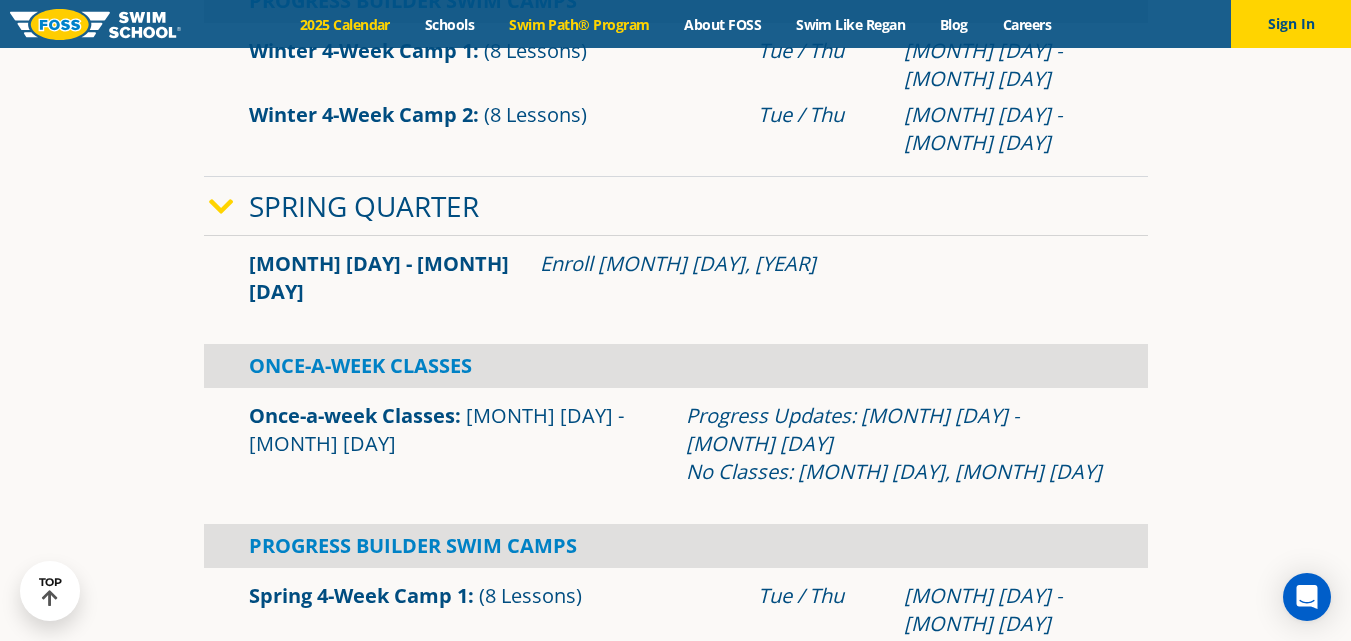 click on "Swim Path® Program" at bounding box center [579, 24] 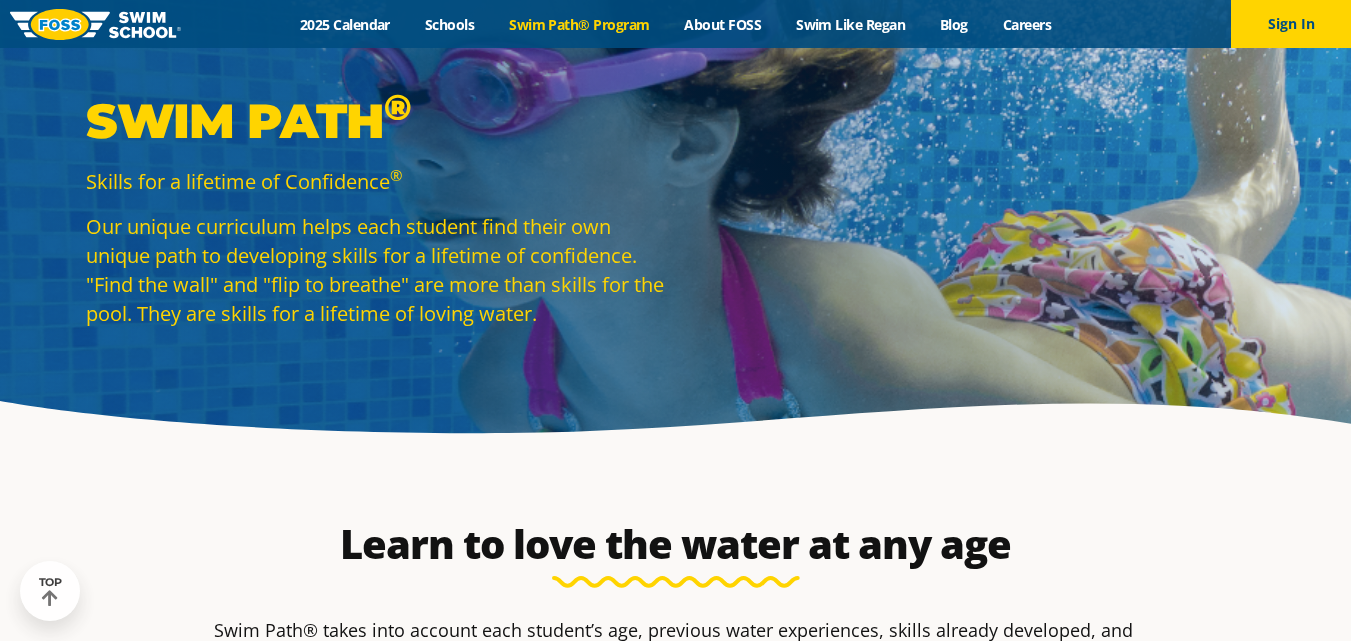 scroll, scrollTop: 400, scrollLeft: 0, axis: vertical 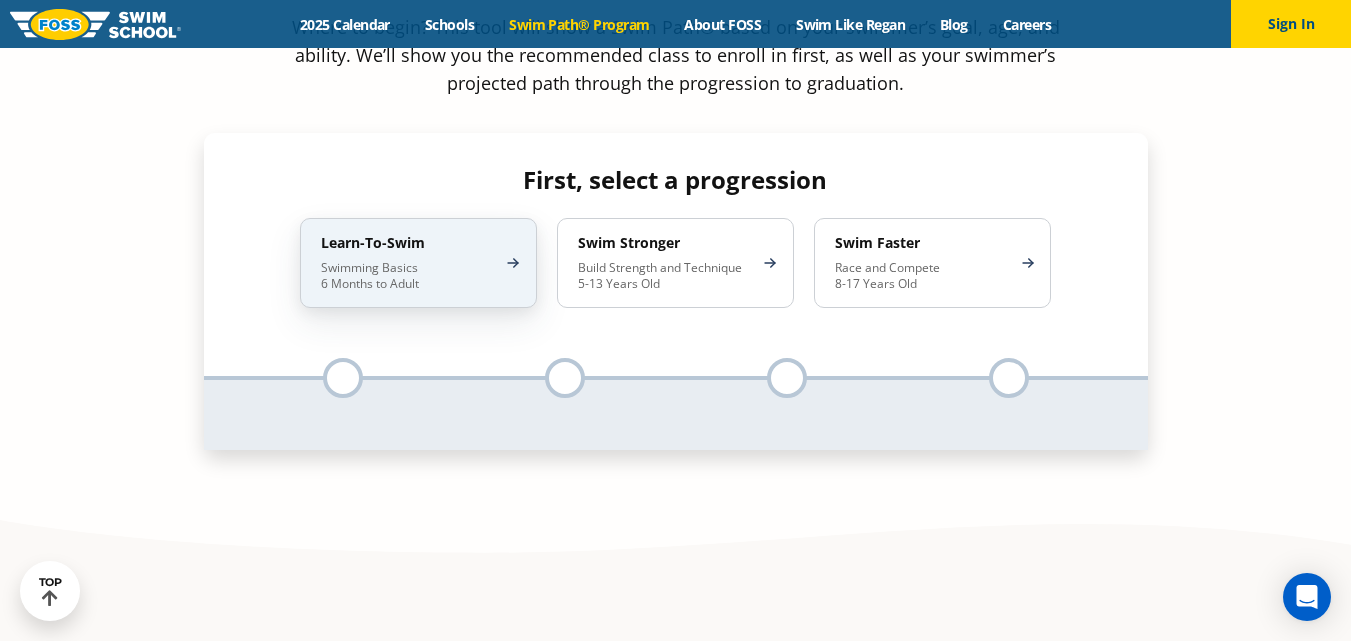 click on "Swimming Basics 6 Months to Adult" at bounding box center (408, 276) 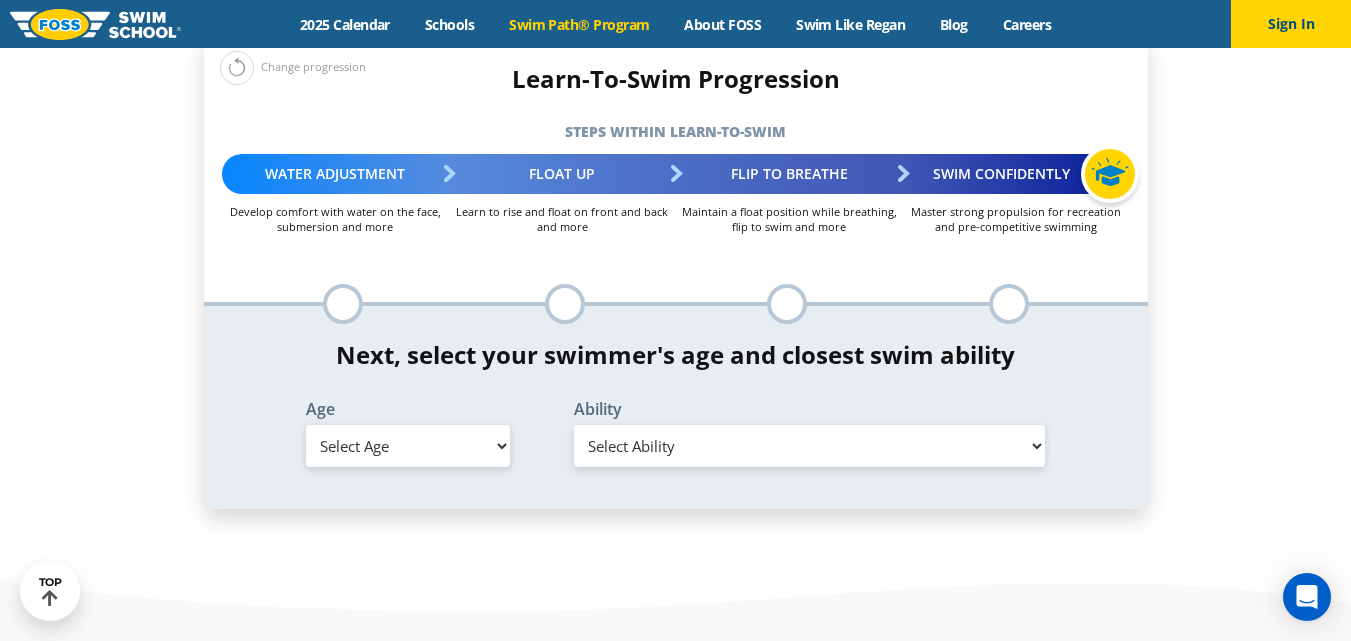 scroll, scrollTop: 1900, scrollLeft: 0, axis: vertical 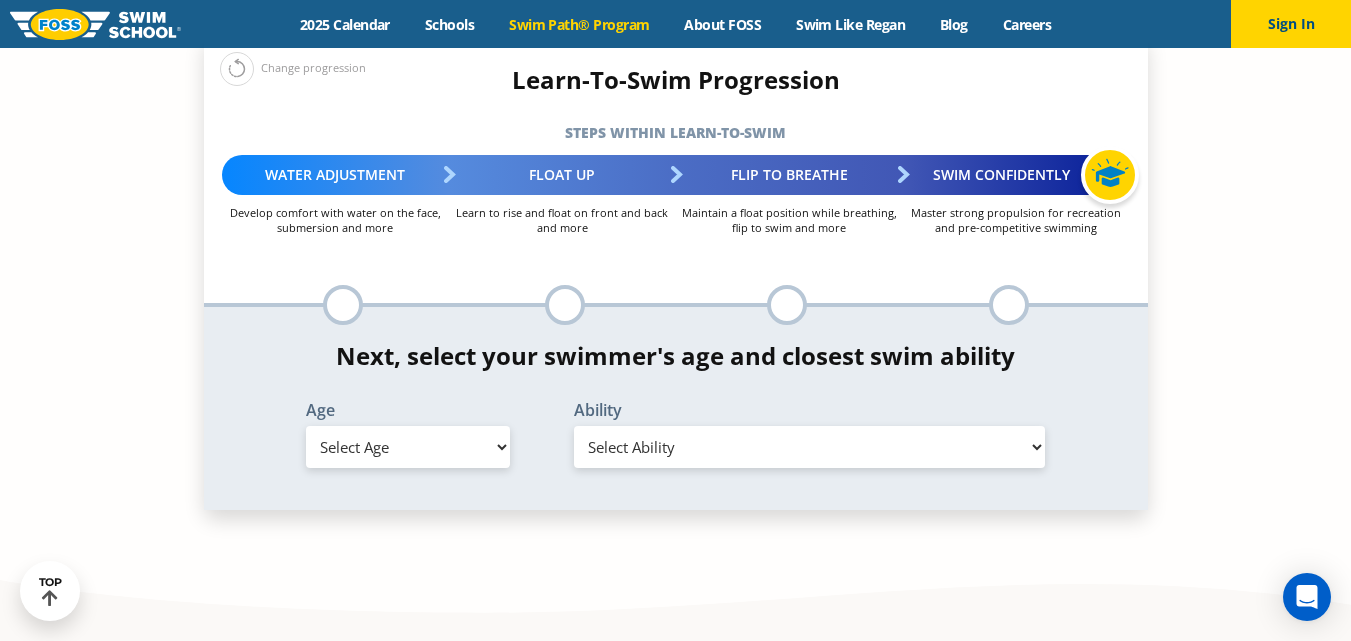 click on "Select Age 6 months - 1 year 1 year 2 years 3 years 4 years 5 years 6 years 7 years 8 years 9 years 10 years  11 years  12 years  13 years  14 years  15 years  16 years  17 years  Adult (18 years +)" at bounding box center [408, 447] 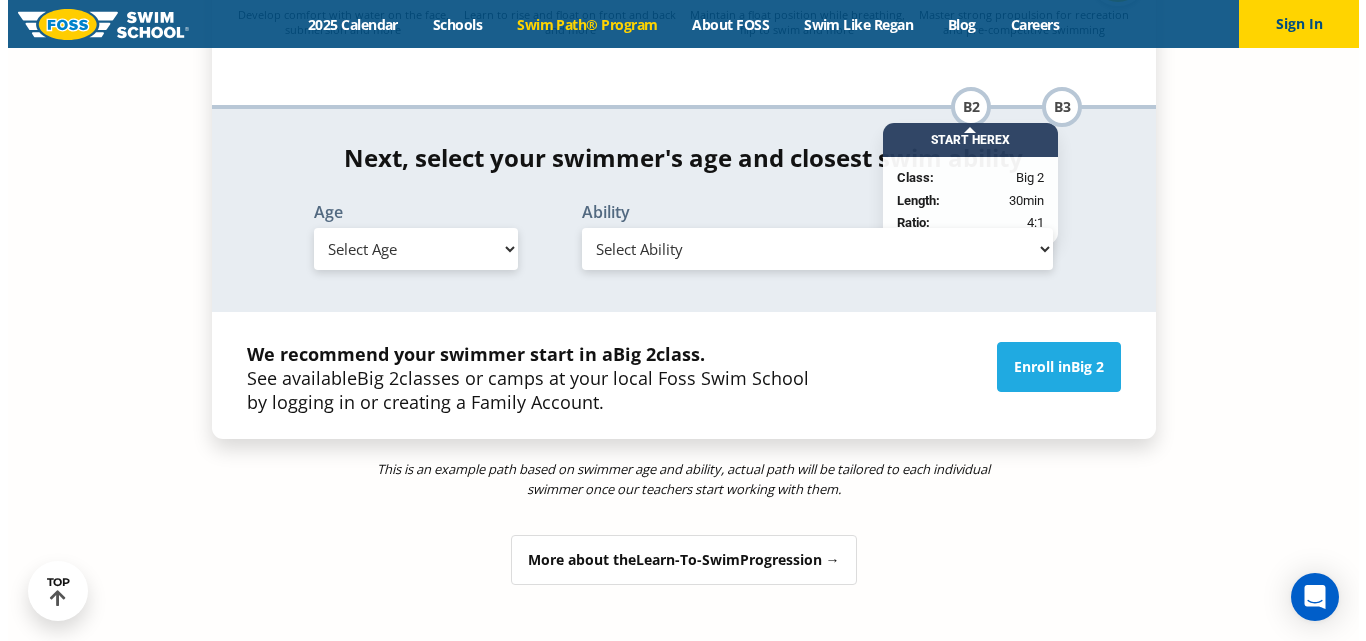 scroll, scrollTop: 2100, scrollLeft: 0, axis: vertical 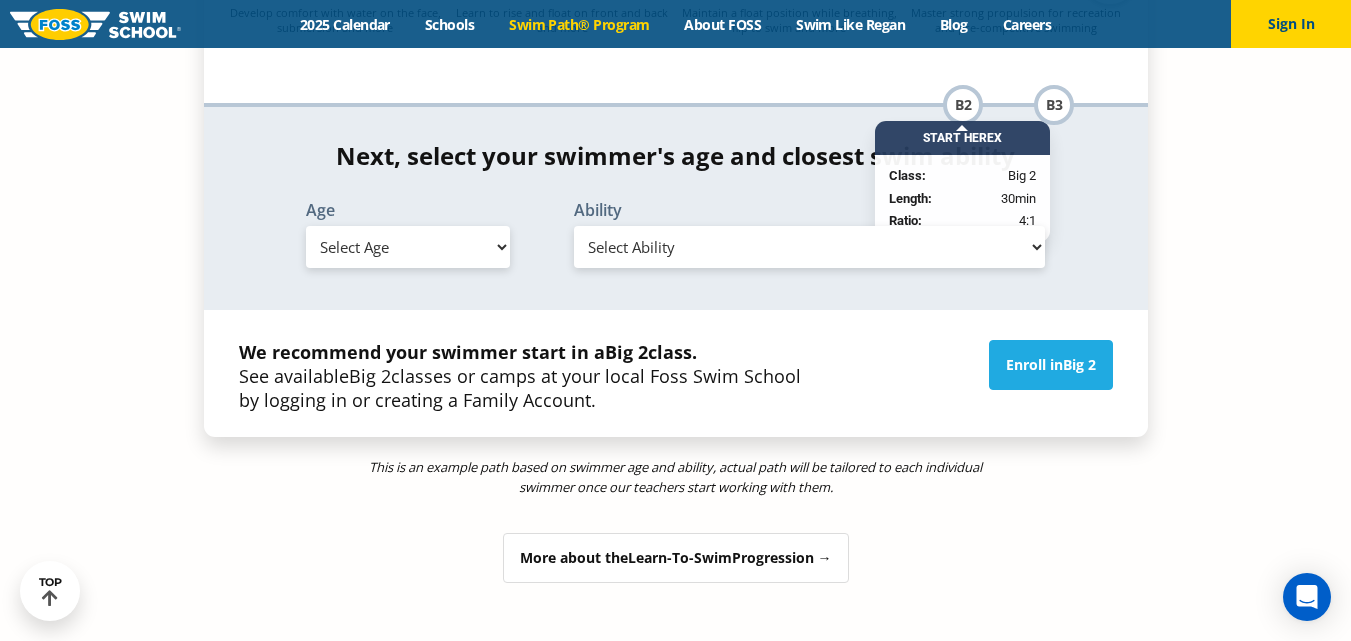click on "Select Ability First in-water experience When in the water, reliant on a life jacket or floatation device Uncomfortable putting face in the water AND/OR getting water on ears while floating on back Swims front crawl and backstroke for 25 ft with a flip from stomach to back to breathe Able to swim front crawl 40 ft, backstroke 40 ft AND breaststroke 15 ft Able to swim each stroke - front crawl and backstroke 60 ft AND breaststroke and butterfly at least 30 ft Swims each stroke: front crawl and backstroke 75 ft AND breaststroke, butterfly 60 ft  Know turns and finishes, 200 yard medley of all strokes and 300 yard front crawl with no breaks Unsure/or my swimmer does not fit within any of these" at bounding box center (810, 247) 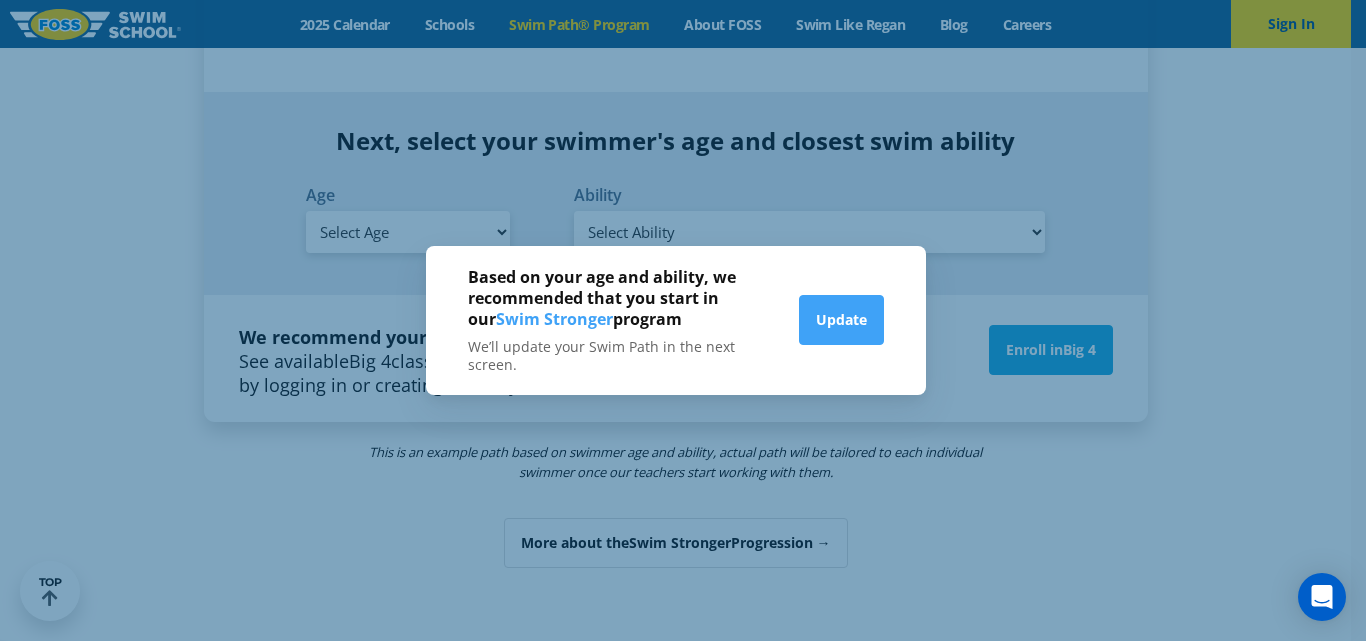 scroll, scrollTop: 2085, scrollLeft: 0, axis: vertical 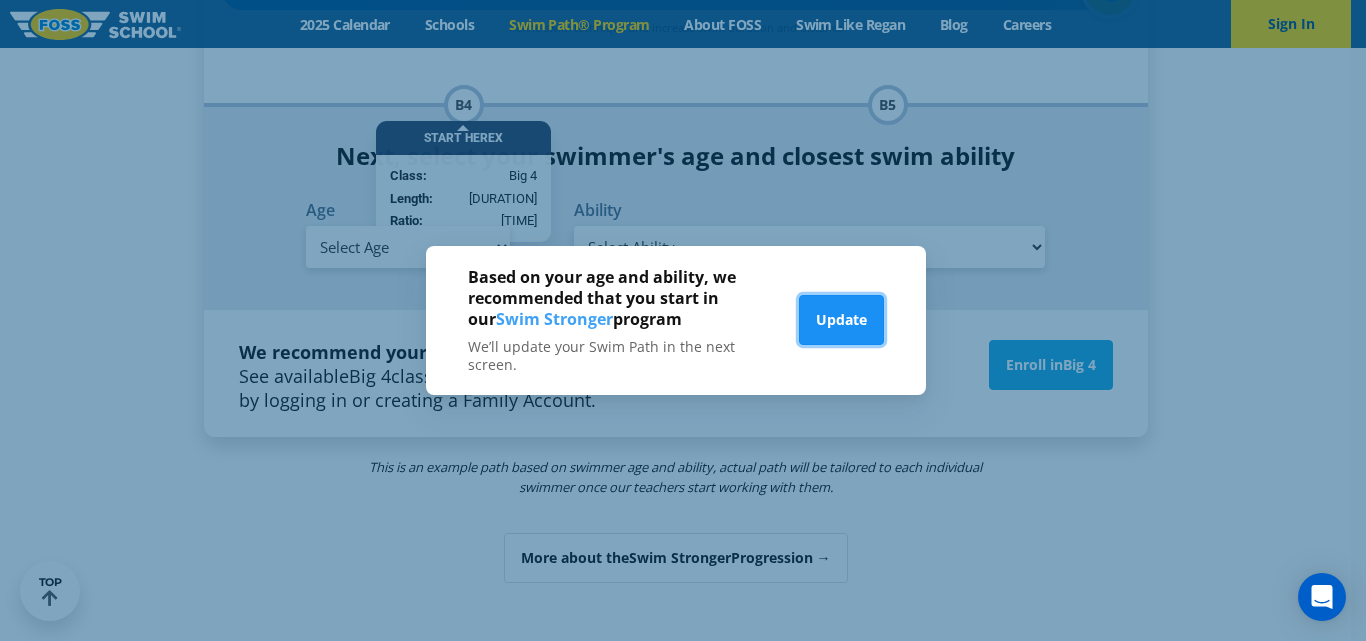 click on "Update" at bounding box center [841, 320] 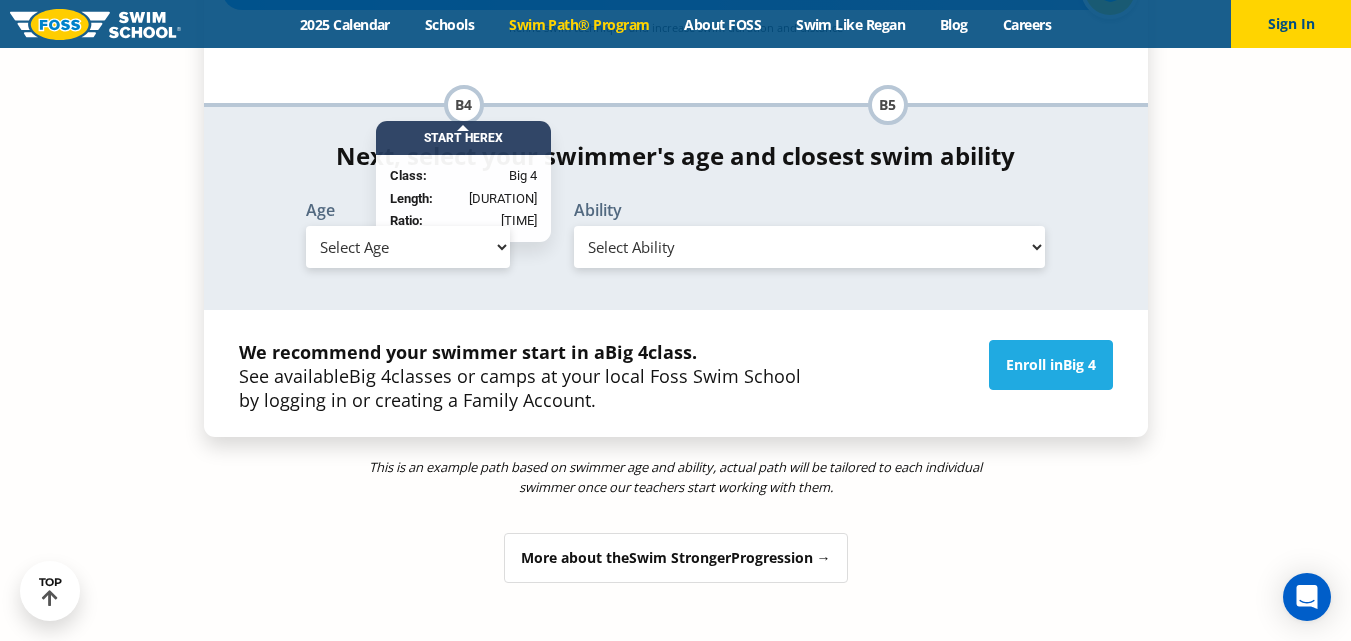 click on "Select Ability First in-water experience When in the water, reliant on a life jacket or floatation device Uncomfortable putting face in the water AND/OR getting water on ears while floating on back Swims front crawl and backstroke for 25 ft with a flip from stomach to back to breathe Able to swim front crawl 40 ft, backstroke 40 ft AND breaststroke 15 ft Able to swim each stroke - front crawl and backstroke 60 ft AND breaststroke and butterfly at least 30 ft Swims each stroke: front crawl and backstroke 75 ft AND breaststroke, butterfly 60 ft  Know turns and finishes, 200 yard medley of all strokes and 300 yard front crawl with no breaks Unsure/or my swimmer does not fit within any of these" at bounding box center [810, 247] 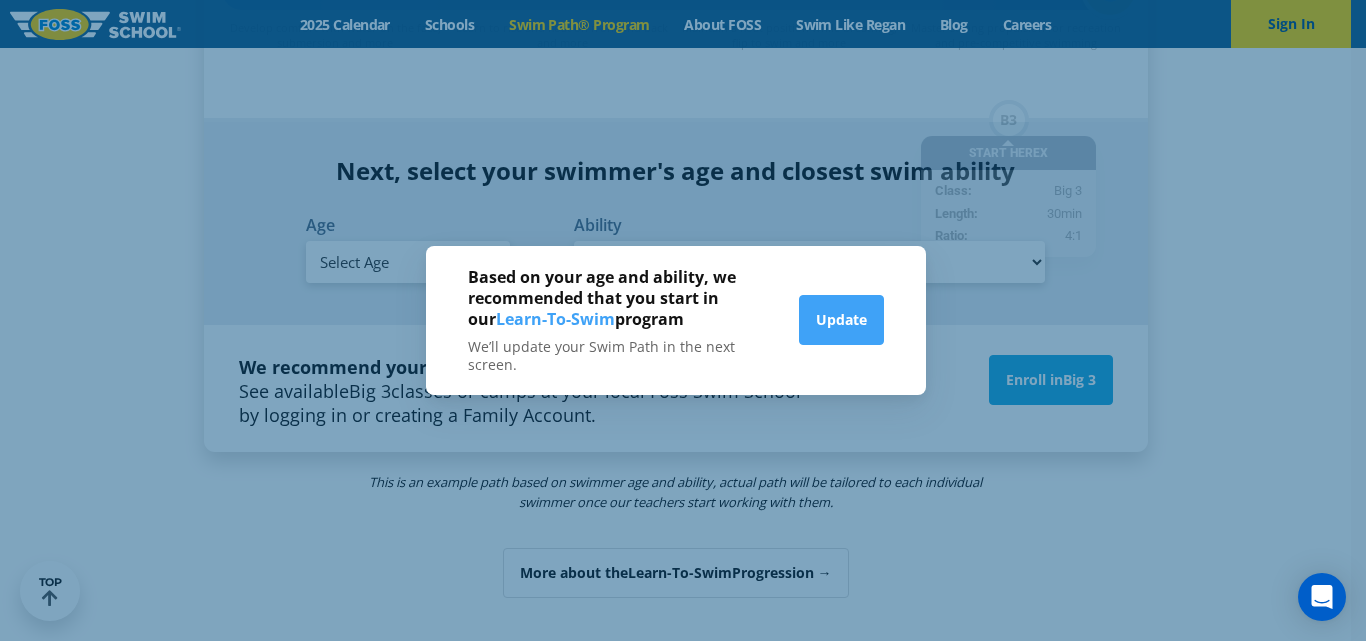 scroll, scrollTop: 2100, scrollLeft: 0, axis: vertical 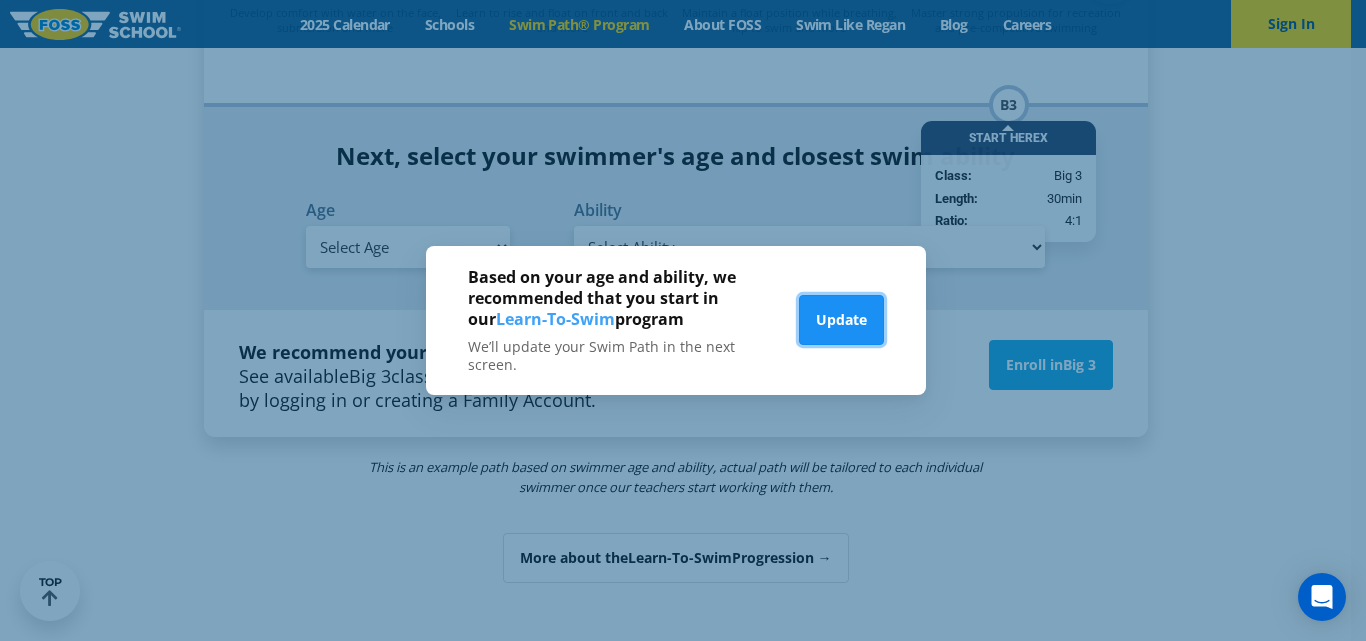 click on "Update" at bounding box center (841, 320) 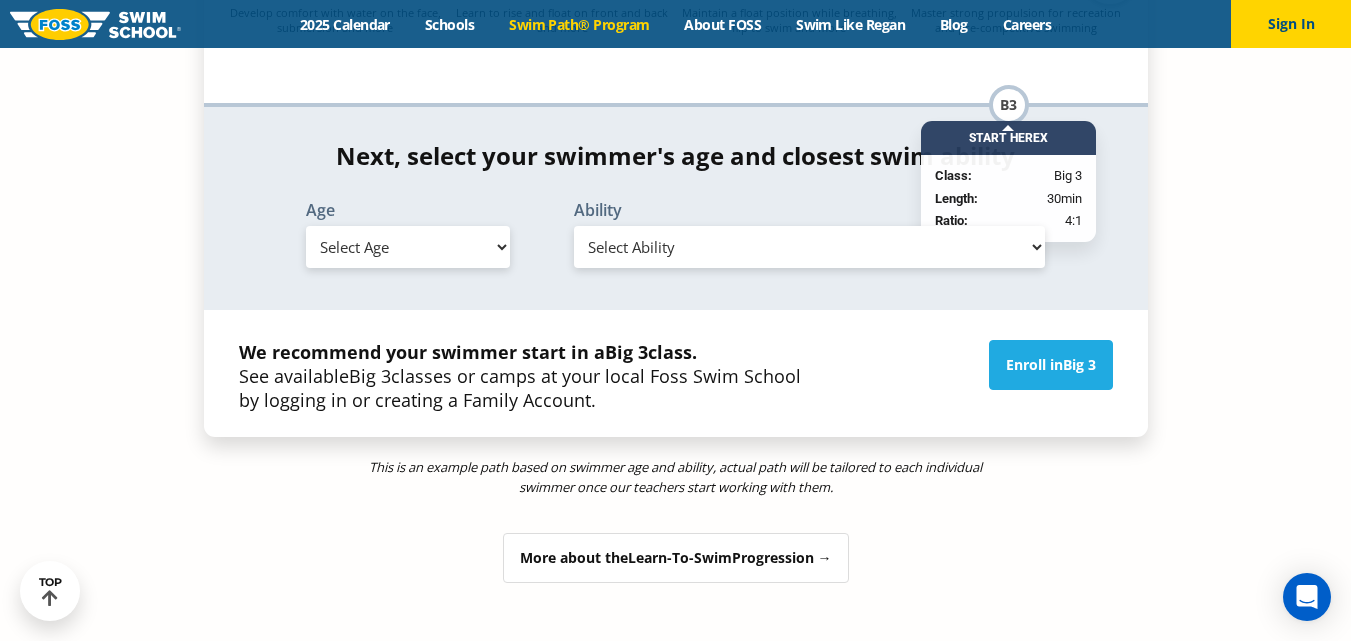 click on "Select Ability First in-water experience When in the water, reliant on a life jacket or floatation device Uncomfortable putting face in the water AND/OR getting water on ears while floating on back Swims front crawl and backstroke for 25 ft with a flip from stomach to back to breathe Able to swim front crawl 40 ft, backstroke 40 ft AND breaststroke 15 ft Able to swim each stroke - front crawl and backstroke 60 ft AND breaststroke and butterfly at least 30 ft Swims each stroke: front crawl and backstroke 75 ft AND breaststroke, butterfly 60 ft  Know turns and finishes, 200 yard medley of all strokes and 300 yard front crawl with no breaks Unsure/or my swimmer does not fit within any of these" at bounding box center (810, 247) 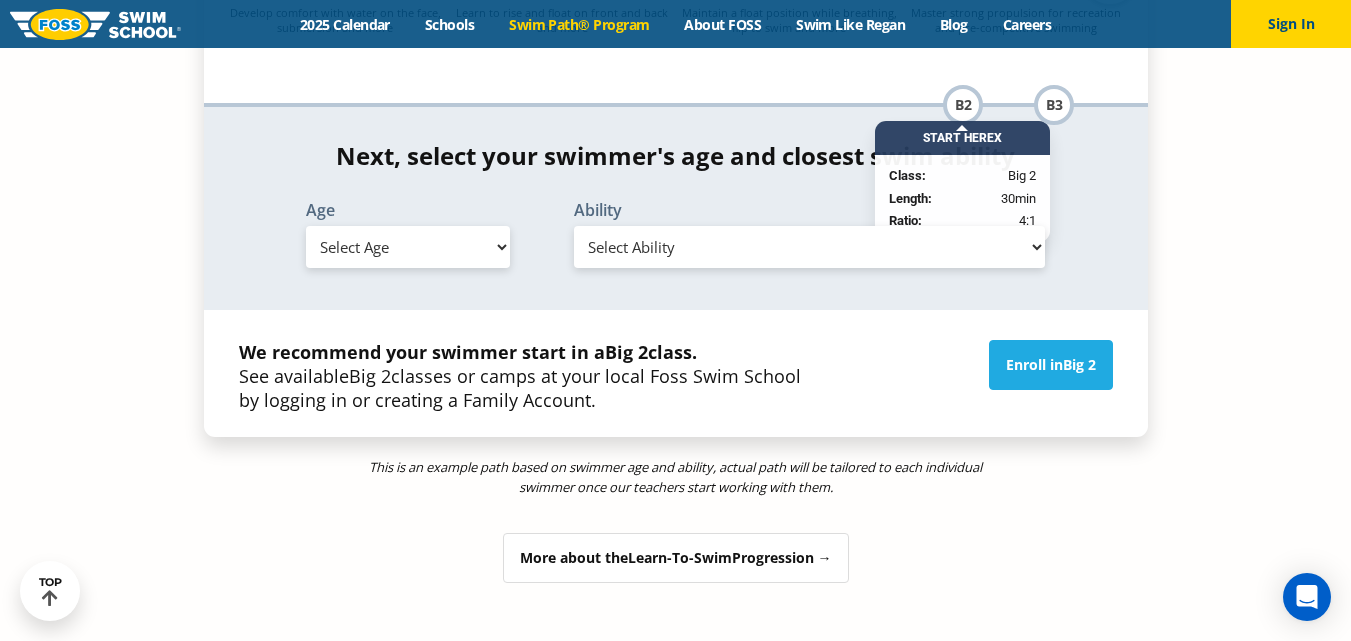 click on "Select Ability First in-water experience When in the water, reliant on a life jacket or floatation device Uncomfortable putting face in the water AND/OR getting water on ears while floating on back Swims front crawl and backstroke for 25 ft with a flip from stomach to back to breathe Able to swim front crawl 40 ft, backstroke 40 ft AND breaststroke 15 ft Able to swim each stroke - front crawl and backstroke 60 ft AND breaststroke and butterfly at least 30 ft Swims each stroke: front crawl and backstroke 75 ft AND breaststroke, butterfly 60 ft  Know turns and finishes, 200 yard medley of all strokes and 300 yard front crawl with no breaks Unsure/or my swimmer does not fit within any of these" at bounding box center [810, 247] 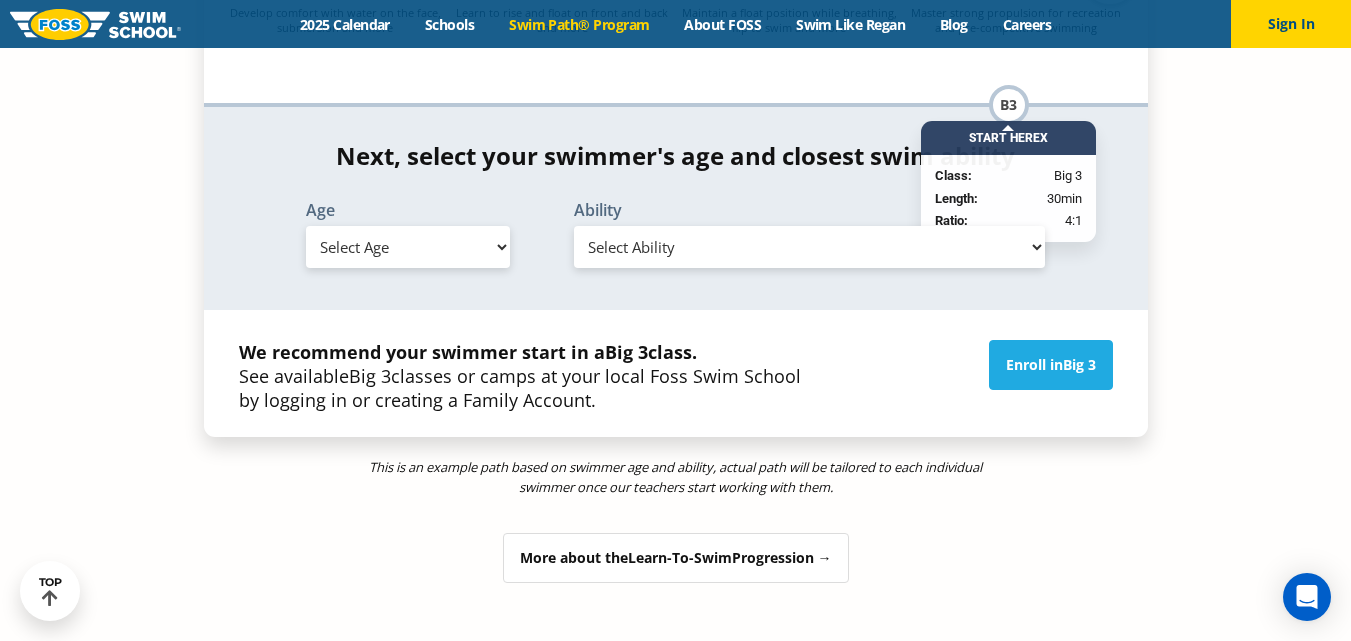 click on "Select Ability First in-water experience When in the water, reliant on a life jacket or floatation device Uncomfortable putting face in the water AND/OR getting water on ears while floating on back Swims front crawl and backstroke for 25 ft with a flip from stomach to back to breathe Able to swim front crawl 40 ft, backstroke 40 ft AND breaststroke 15 ft Able to swim each stroke - front crawl and backstroke 60 ft AND breaststroke and butterfly at least 30 ft Swims each stroke: front crawl and backstroke 75 ft AND breaststroke, butterfly 60 ft  Know turns and finishes, 200 yard medley of all strokes and 300 yard front crawl with no breaks Unsure/or my swimmer does not fit within any of these" at bounding box center [810, 247] 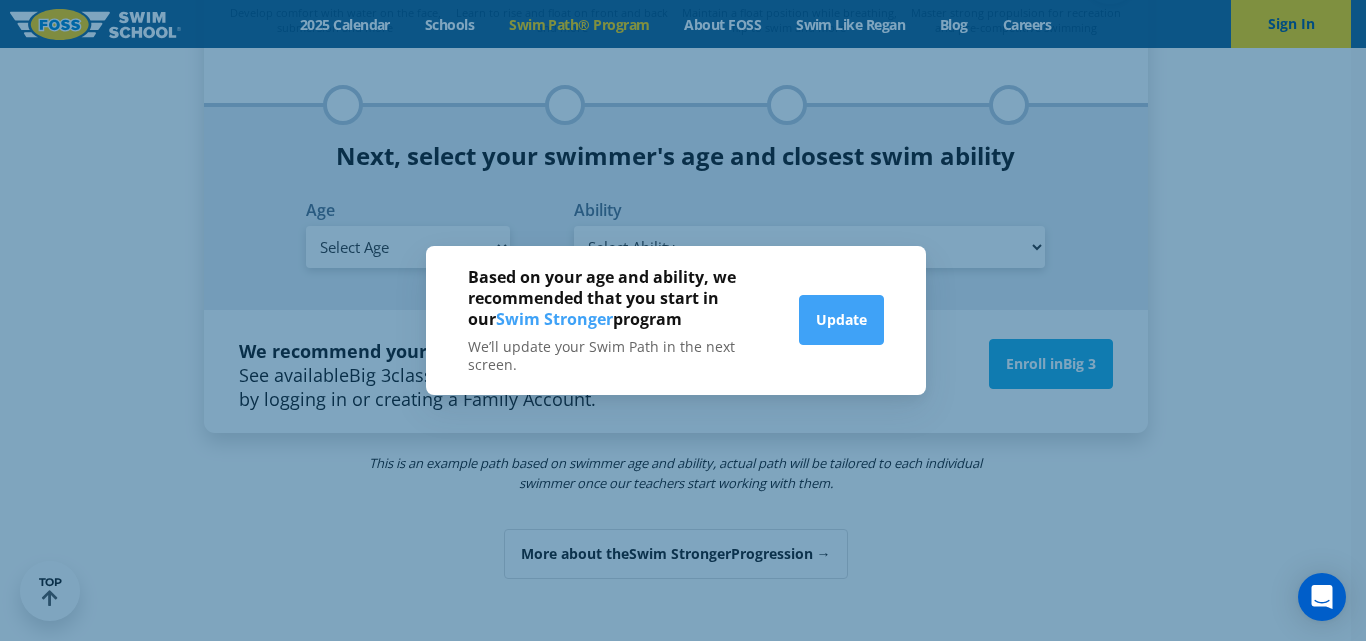 scroll, scrollTop: 2085, scrollLeft: 0, axis: vertical 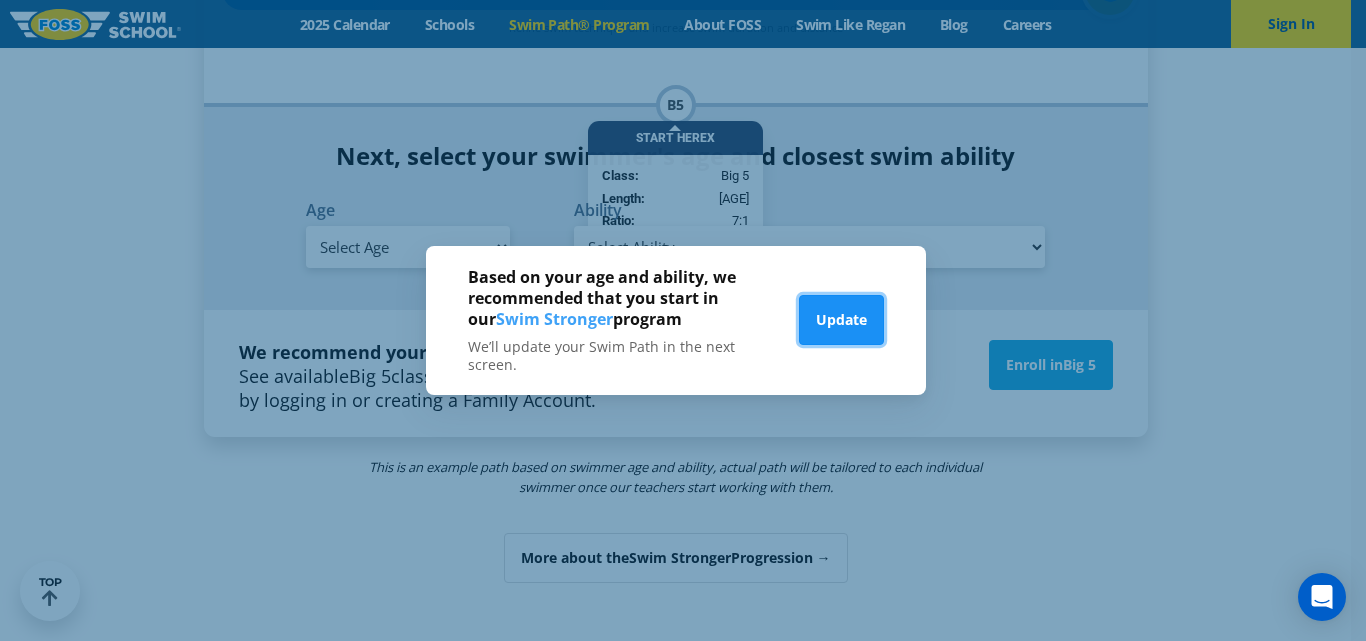 click on "Update" at bounding box center [841, 320] 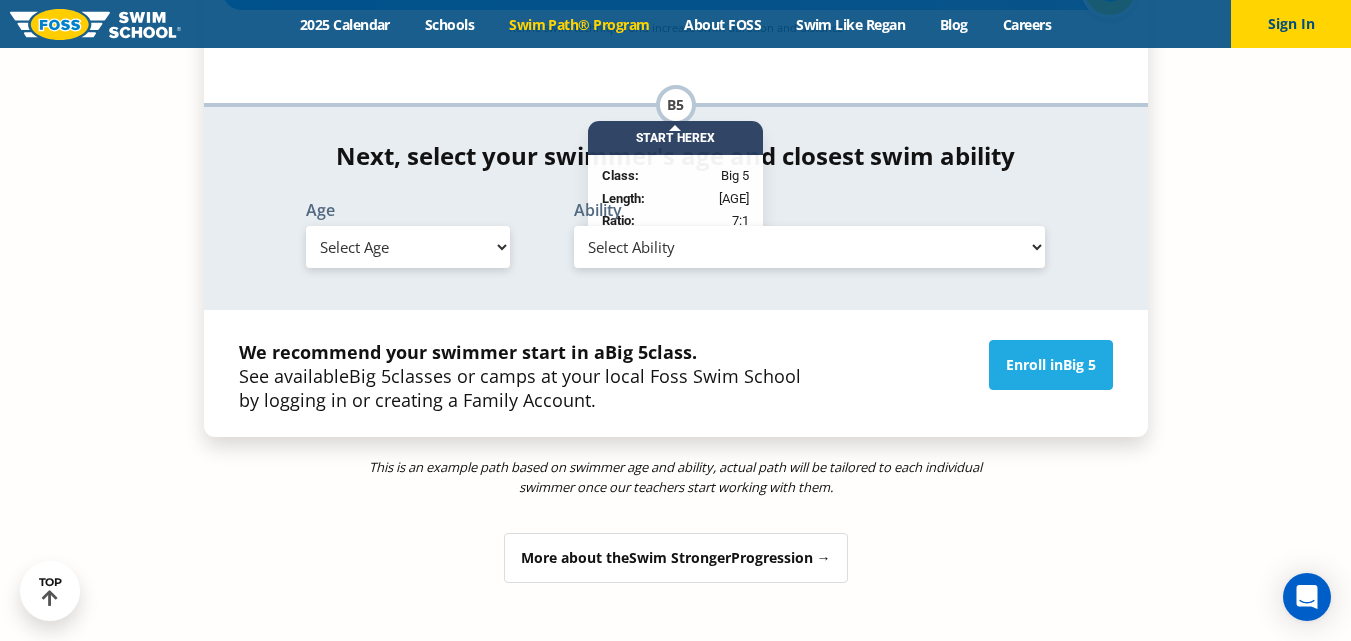 click on "Select Ability First in-water experience When in the water, reliant on a life jacket or floatation device Uncomfortable putting face in the water AND/OR getting water on ears while floating on back Swims front crawl and backstroke for 25 ft with a flip from stomach to back to breathe Able to swim front crawl 40 ft, backstroke 40 ft AND breaststroke 15 ft Able to swim each stroke - front crawl and backstroke 60 ft AND breaststroke and butterfly at least 30 ft Swims each stroke: front crawl and backstroke 75 ft AND breaststroke, butterfly 60 ft  Know turns and finishes, 200 yard medley of all strokes and 300 yard front crawl with no breaks Unsure/or my swimmer does not fit within any of these" at bounding box center (810, 247) 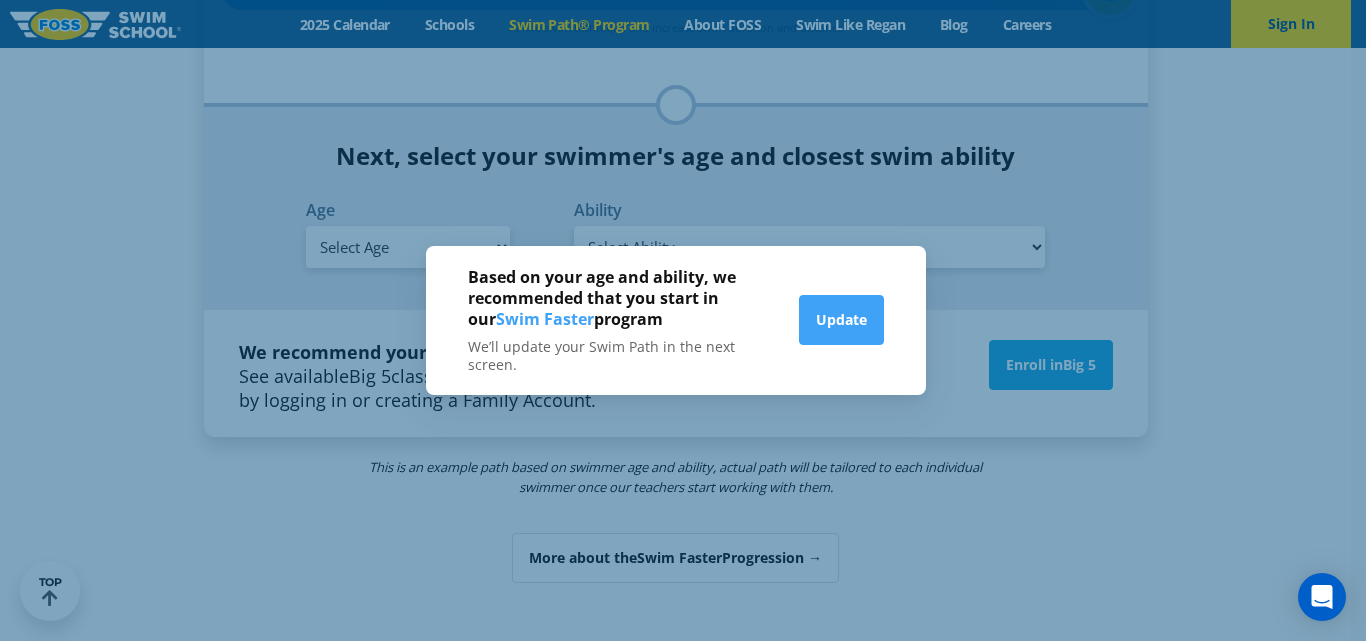 scroll, scrollTop: 2100, scrollLeft: 0, axis: vertical 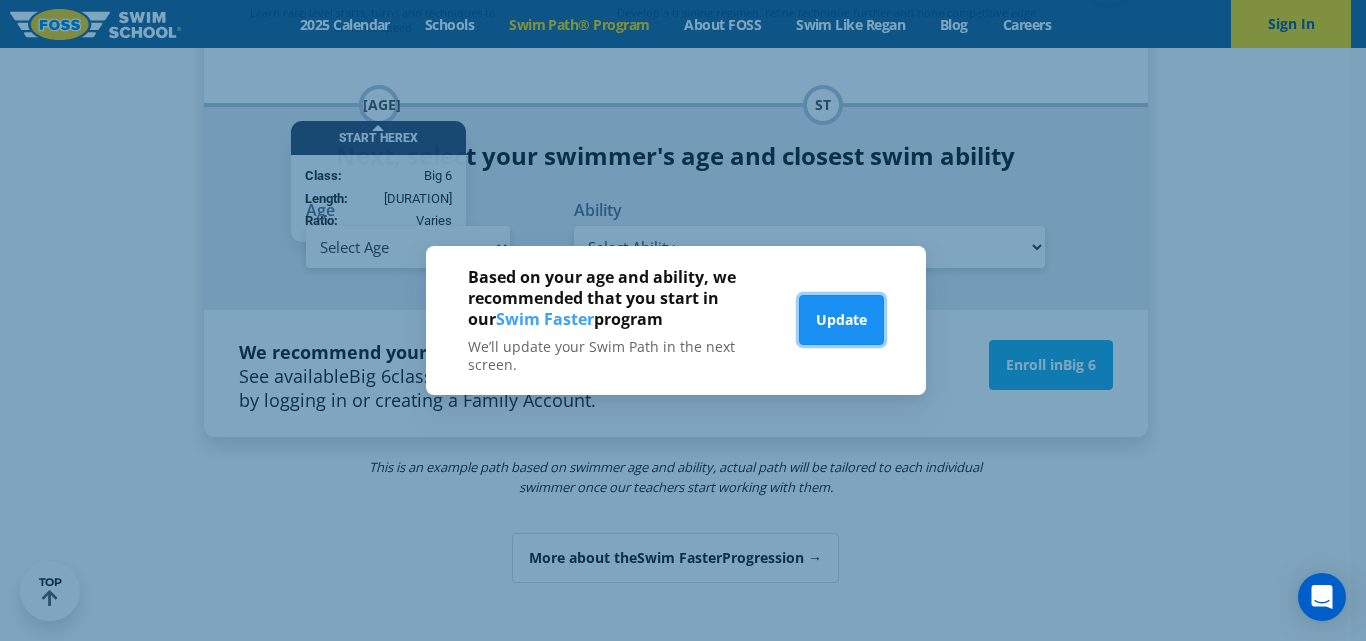 click on "Update" at bounding box center [841, 320] 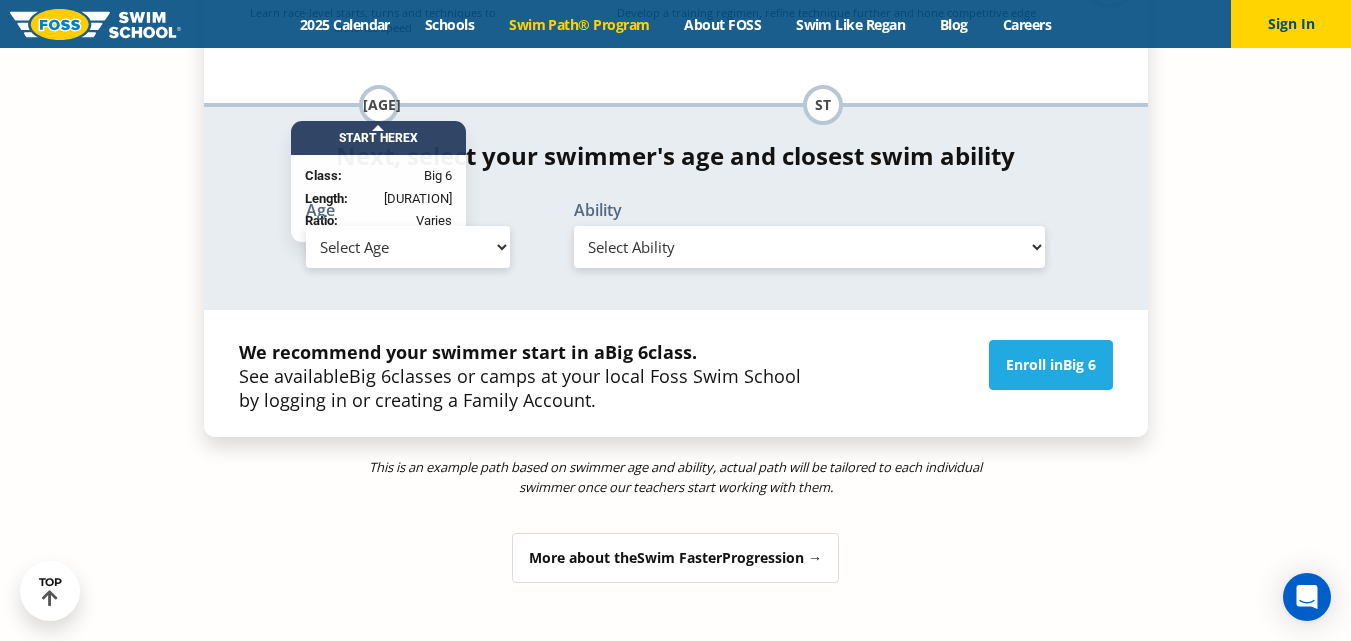 click on "Select Ability First in-water experience When in the water, reliant on a life jacket or floatation device Uncomfortable putting face in the water AND/OR getting water on ears while floating on back Swims front crawl and backstroke for 25 ft with a flip from stomach to back to breathe Able to swim front crawl 40 ft, backstroke 40 ft AND breaststroke 15 ft Able to swim each stroke - front crawl and backstroke 60 ft AND breaststroke and butterfly at least 30 ft Swims each stroke: front crawl and backstroke 75 ft AND breaststroke, butterfly 60 ft  Know turns and finishes, 200 yard medley of all strokes and 300 yard front crawl with no breaks Unsure/or my swimmer does not fit within any of these" at bounding box center [810, 247] 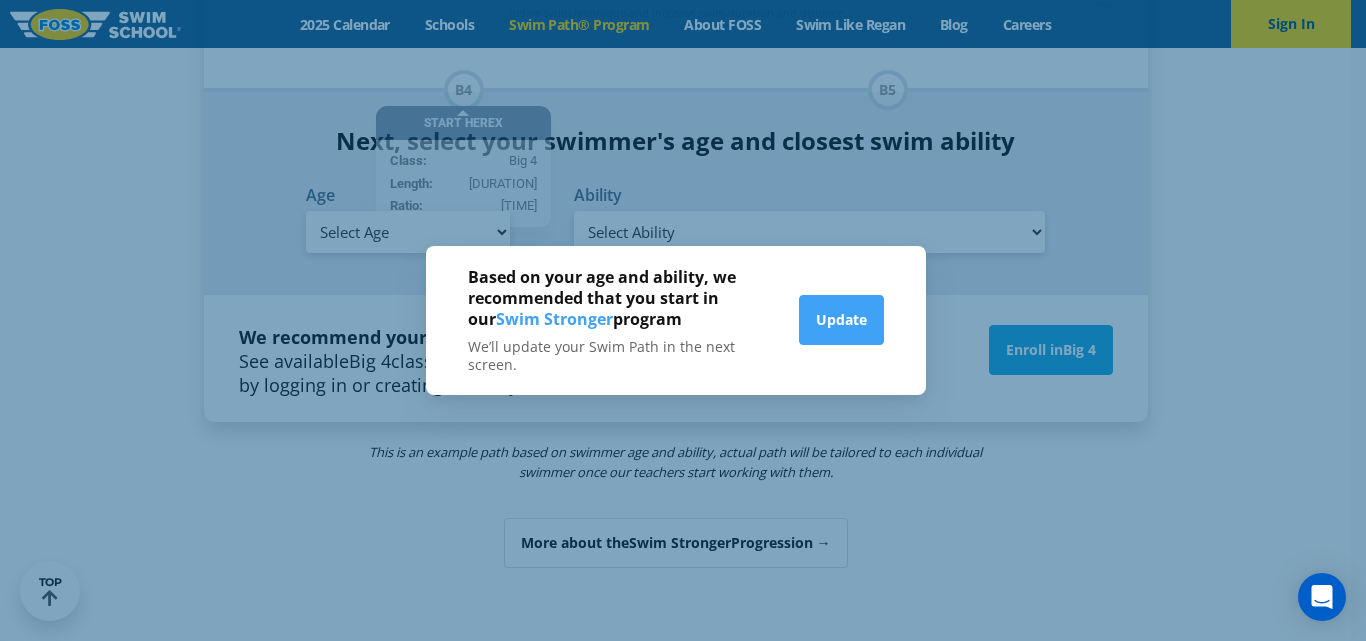 scroll, scrollTop: 2085, scrollLeft: 0, axis: vertical 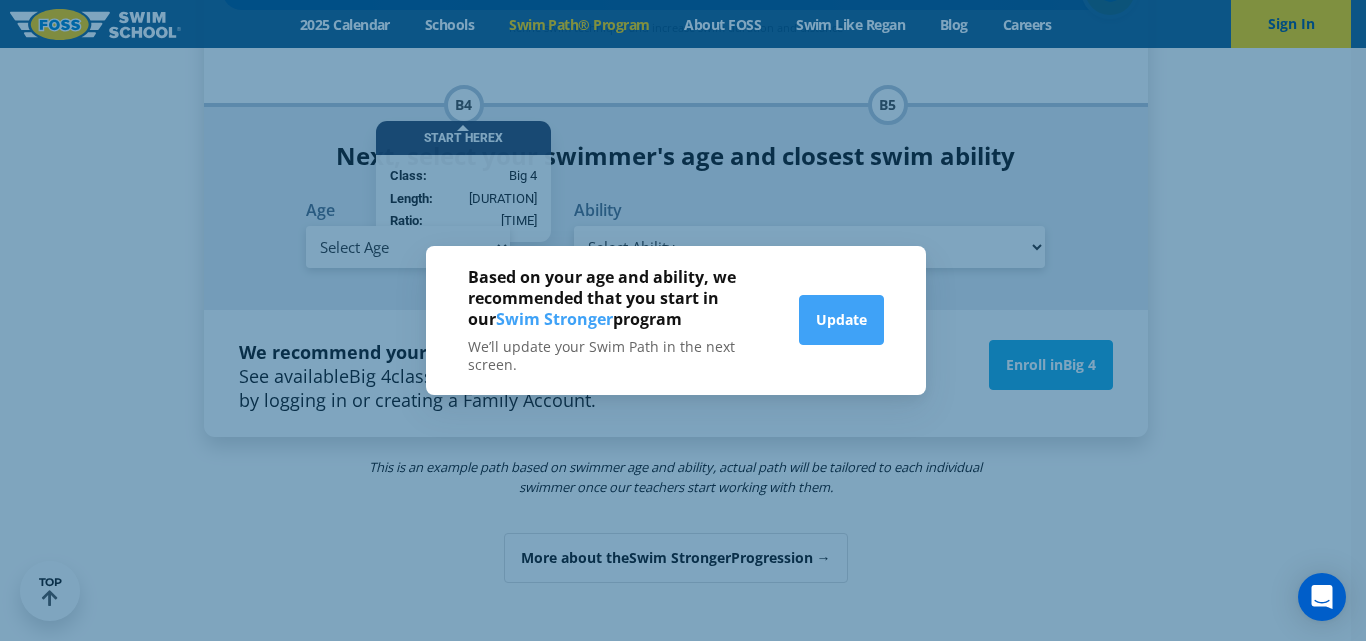 click on "Update" at bounding box center [839, 320] 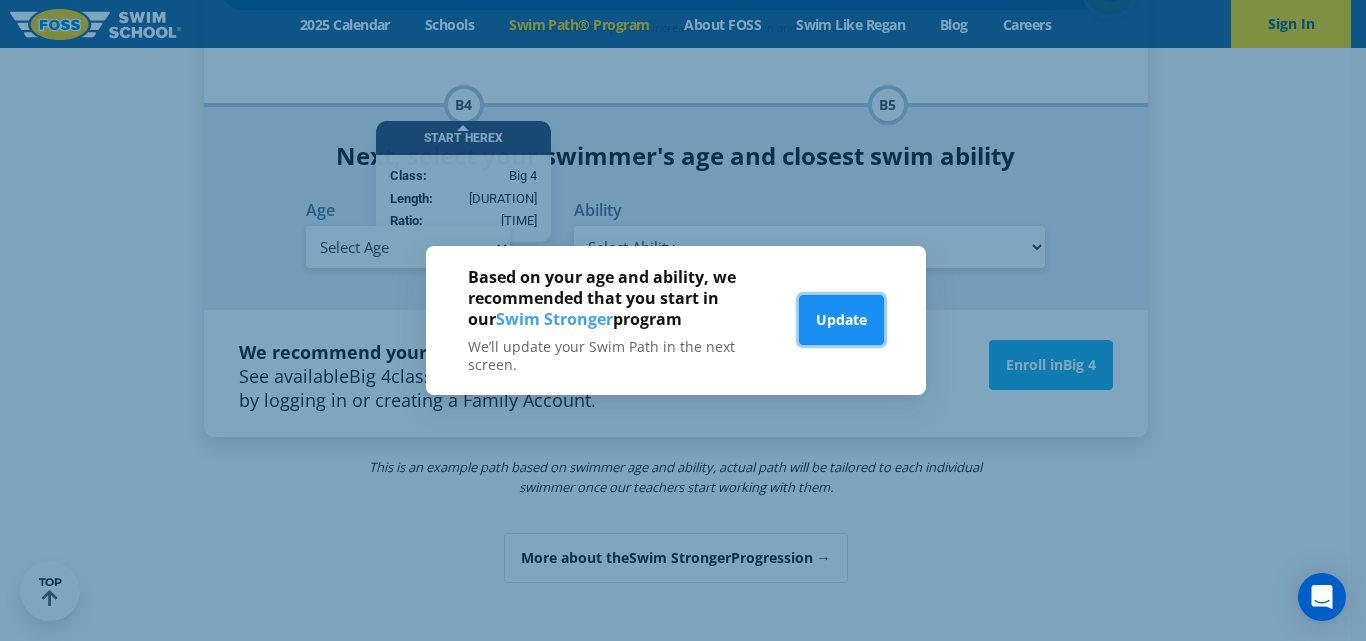 click on "Update" at bounding box center (841, 320) 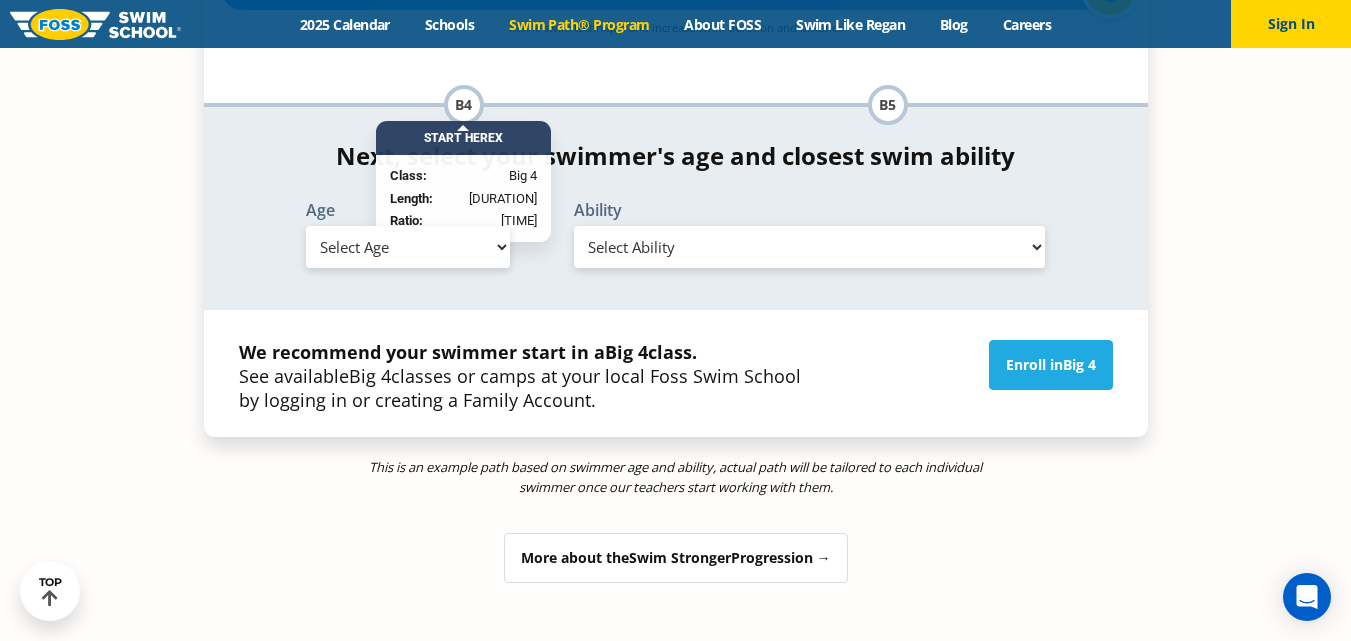 click on "Select Ability First in-water experience When in the water, reliant on a life jacket or floatation device Uncomfortable putting face in the water AND/OR getting water on ears while floating on back Swims front crawl and backstroke for 25 ft with a flip from stomach to back to breathe Able to swim front crawl 40 ft, backstroke 40 ft AND breaststroke 15 ft Able to swim each stroke - front crawl and backstroke 60 ft AND breaststroke and butterfly at least 30 ft Swims each stroke: front crawl and backstroke 75 ft AND breaststroke, butterfly 60 ft  Know turns and finishes, 200 yard medley of all strokes and 300 yard front crawl with no breaks Unsure/or my swimmer does not fit within any of these" at bounding box center [810, 247] 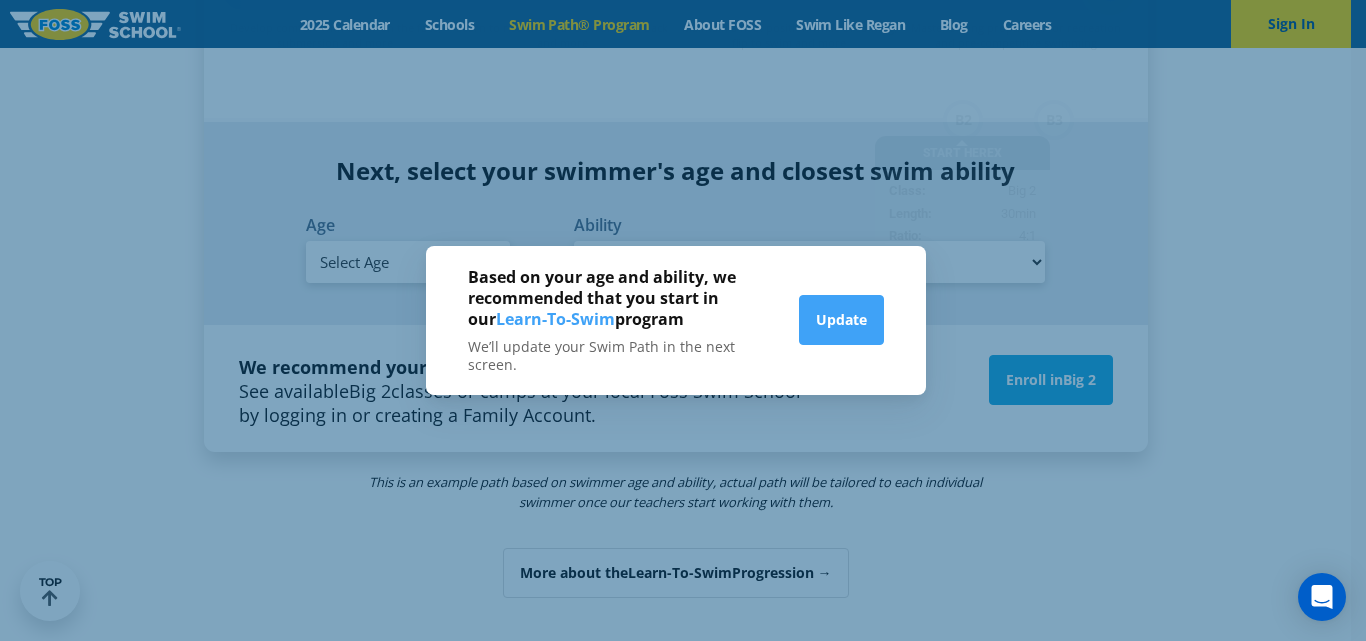 scroll, scrollTop: 2100, scrollLeft: 0, axis: vertical 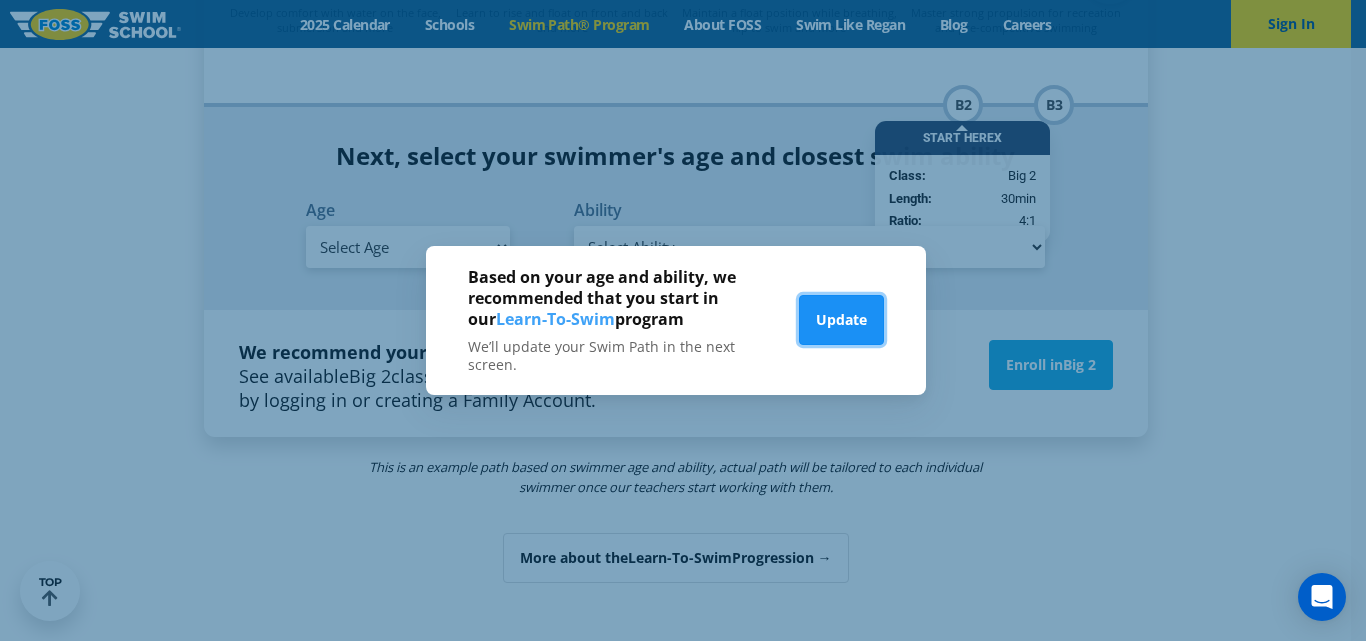 click on "Update" at bounding box center (841, 320) 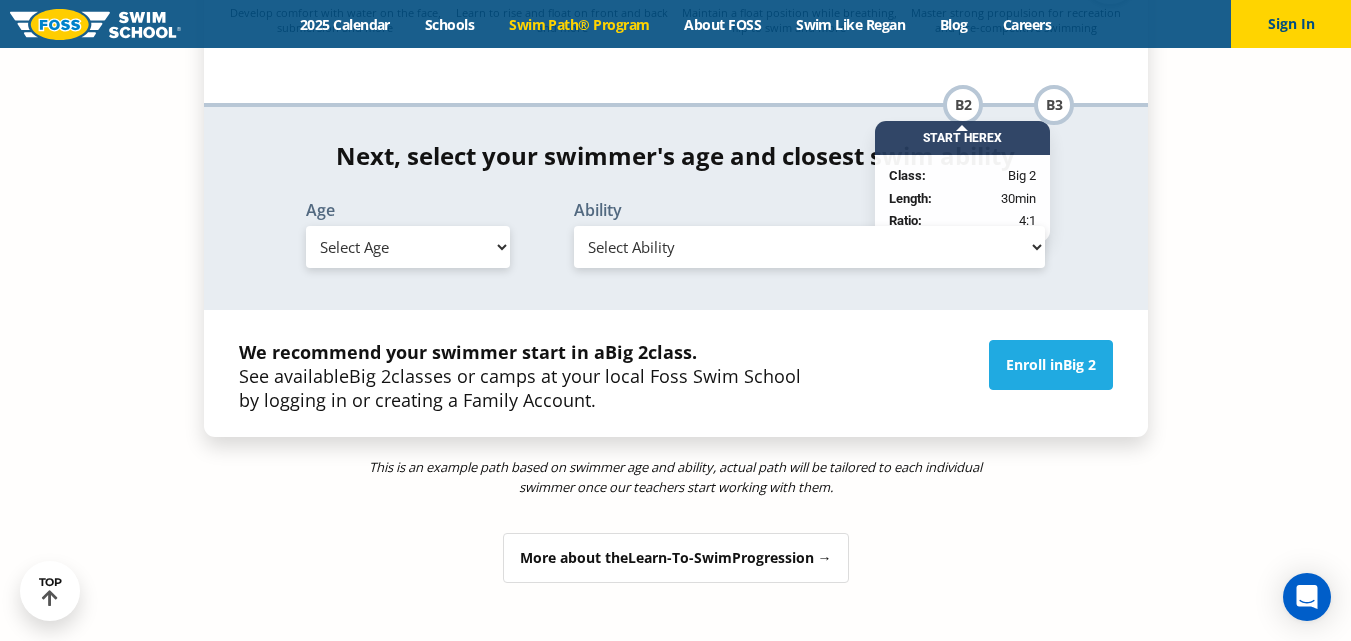 click on "*In this class, your swimmer will focus on multiple steps within the progression.
Next, select your swimmer's age and closest swim ability
Age
Select Age 6 months - 1 year 1 year 2 years 3 years 4 years 5 years 6 years 7 years 8 years 9 years 10 years  11 years  12 years  13 years  14 years  15 years  16 years  17 years  Adult (18 years +)
Ability
Select Ability First in-water experience" at bounding box center (676, 208) 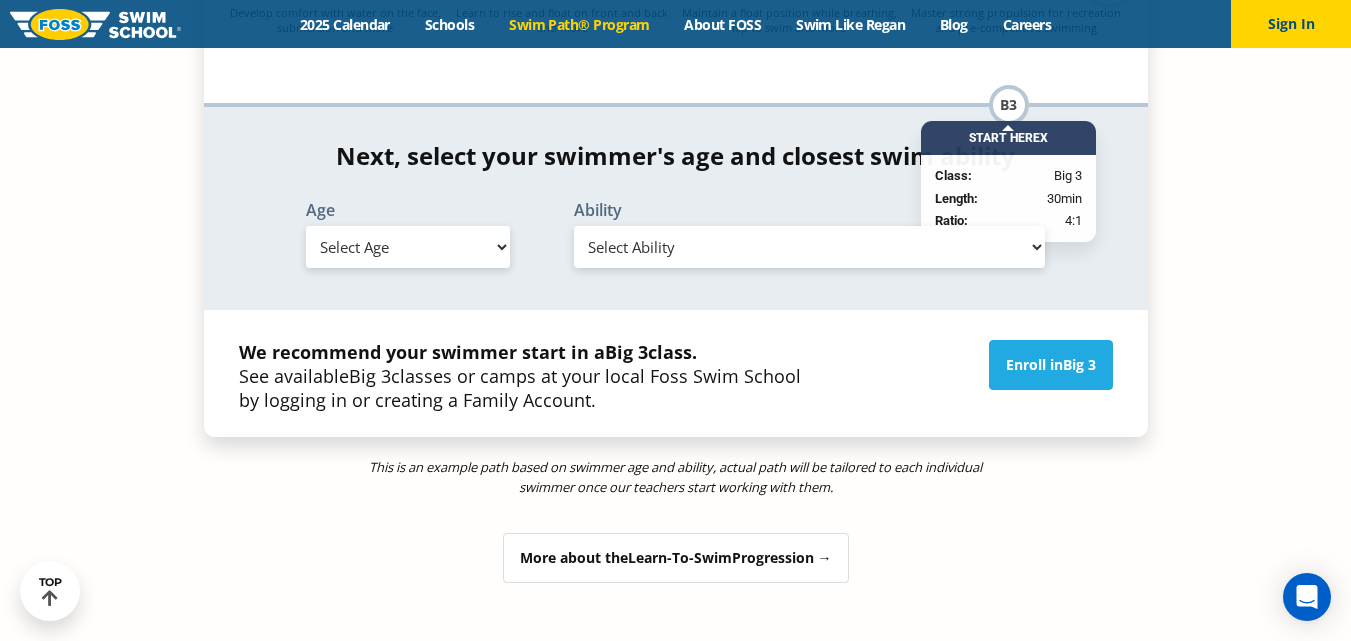 click on "Select Ability First in-water experience When in the water, reliant on a life jacket or floatation device Uncomfortable putting face in the water AND/OR getting water on ears while floating on back Swims front crawl and backstroke for 25 ft with a flip from stomach to back to breathe Able to swim front crawl 40 ft, backstroke 40 ft AND breaststroke 15 ft Able to swim each stroke - front crawl and backstroke 60 ft AND breaststroke and butterfly at least 30 ft Swims each stroke: front crawl and backstroke 75 ft AND breaststroke, butterfly 60 ft  Know turns and finishes, 200 yard medley of all strokes and 300 yard front crawl with no breaks Unsure/or my swimmer does not fit within any of these" at bounding box center [810, 247] 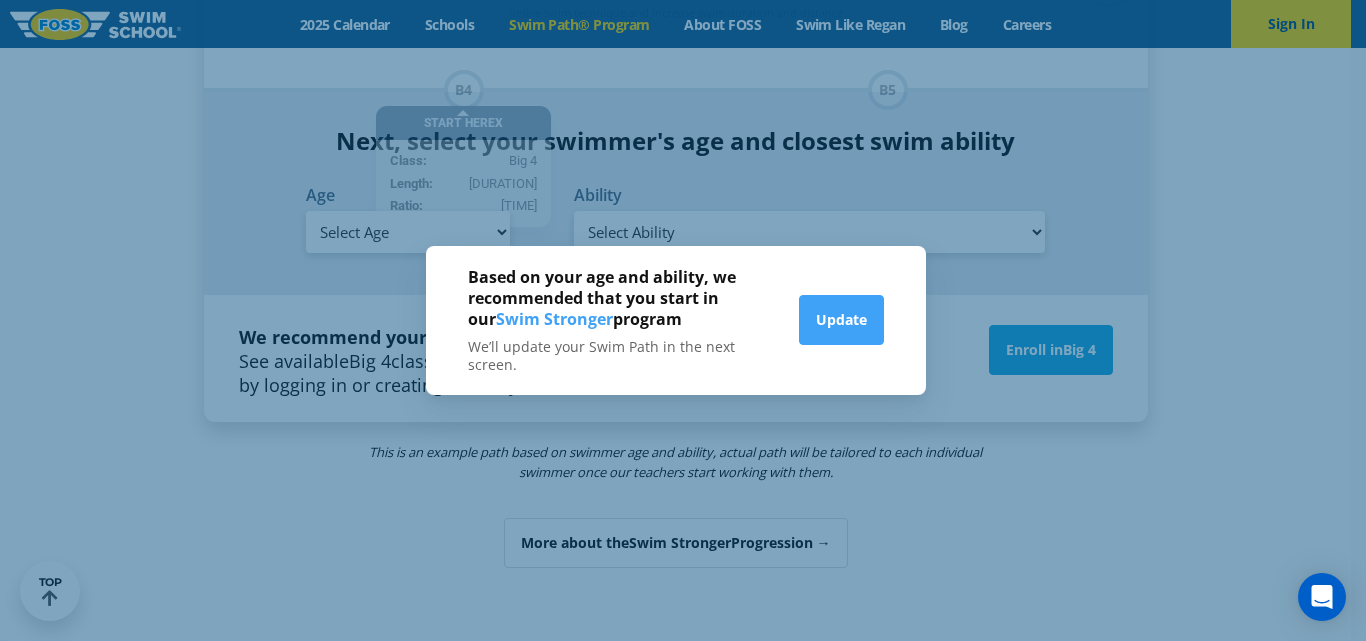 scroll, scrollTop: 2085, scrollLeft: 0, axis: vertical 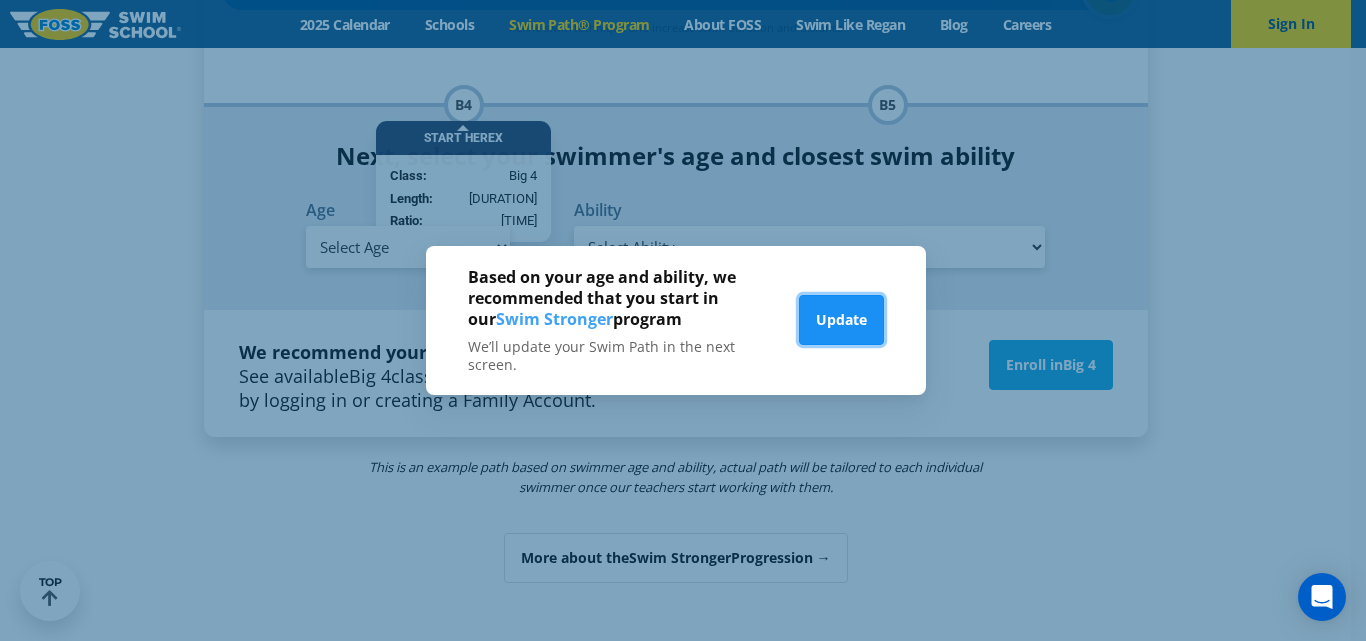 click on "Update" at bounding box center [841, 320] 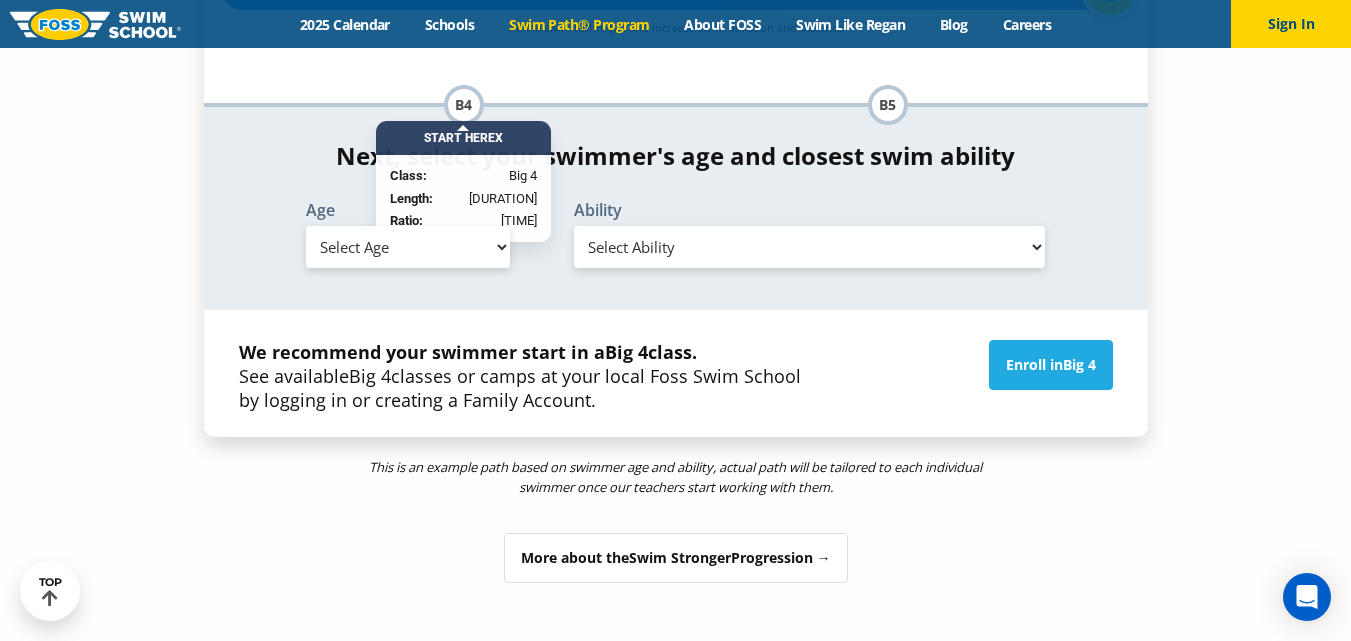 click on "Select Ability First in-water experience When in the water, reliant on a life jacket or floatation device Uncomfortable putting face in the water AND/OR getting water on ears while floating on back Swims front crawl and backstroke for 25 ft with a flip from stomach to back to breathe Able to swim front crawl 40 ft, backstroke 40 ft AND breaststroke 15 ft Able to swim each stroke - front crawl and backstroke 60 ft AND breaststroke and butterfly at least 30 ft Swims each stroke: front crawl and backstroke 75 ft AND breaststroke, butterfly 60 ft  Know turns and finishes, 200 yard medley of all strokes and 300 yard front crawl with no breaks Unsure/or my swimmer does not fit within any of these" at bounding box center [810, 247] 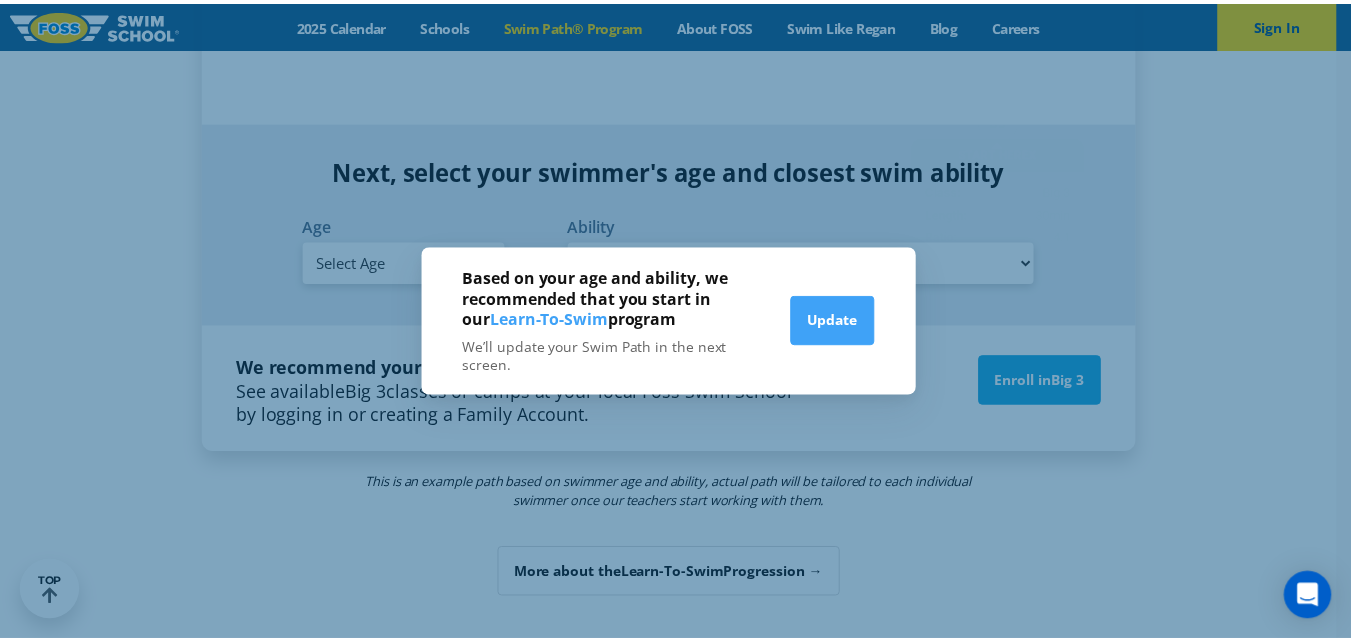 scroll, scrollTop: 2100, scrollLeft: 0, axis: vertical 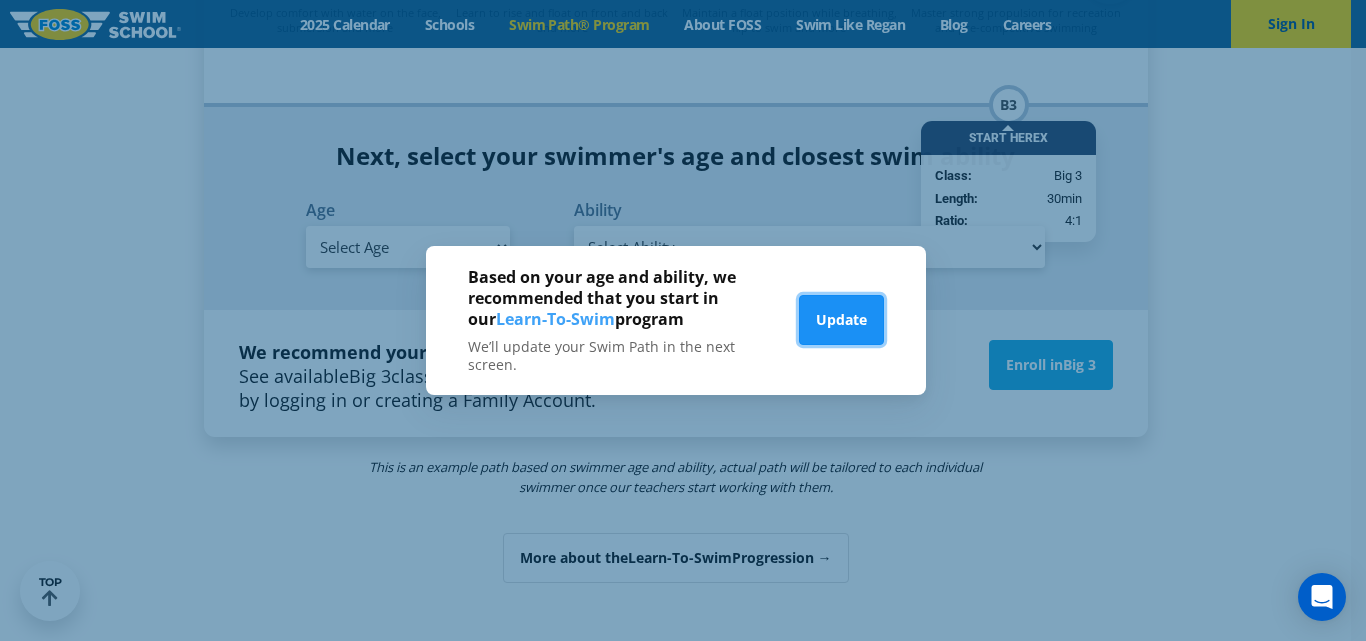 click on "Update" at bounding box center [841, 320] 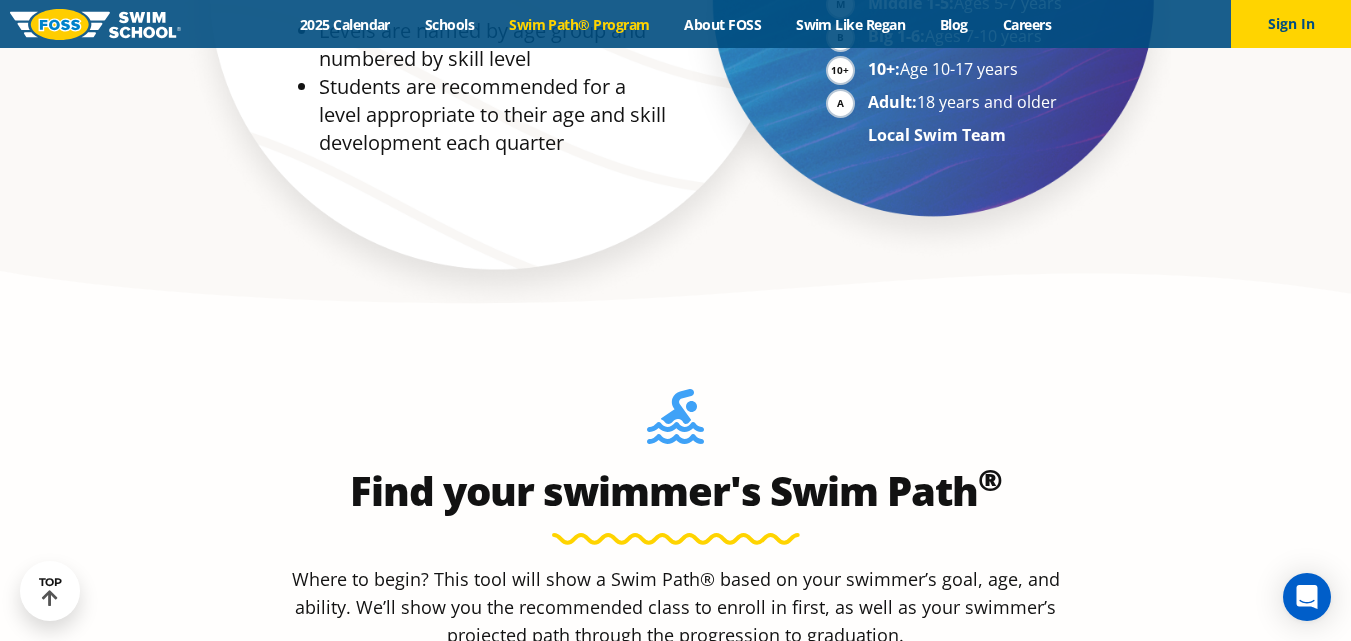 scroll, scrollTop: 1200, scrollLeft: 0, axis: vertical 